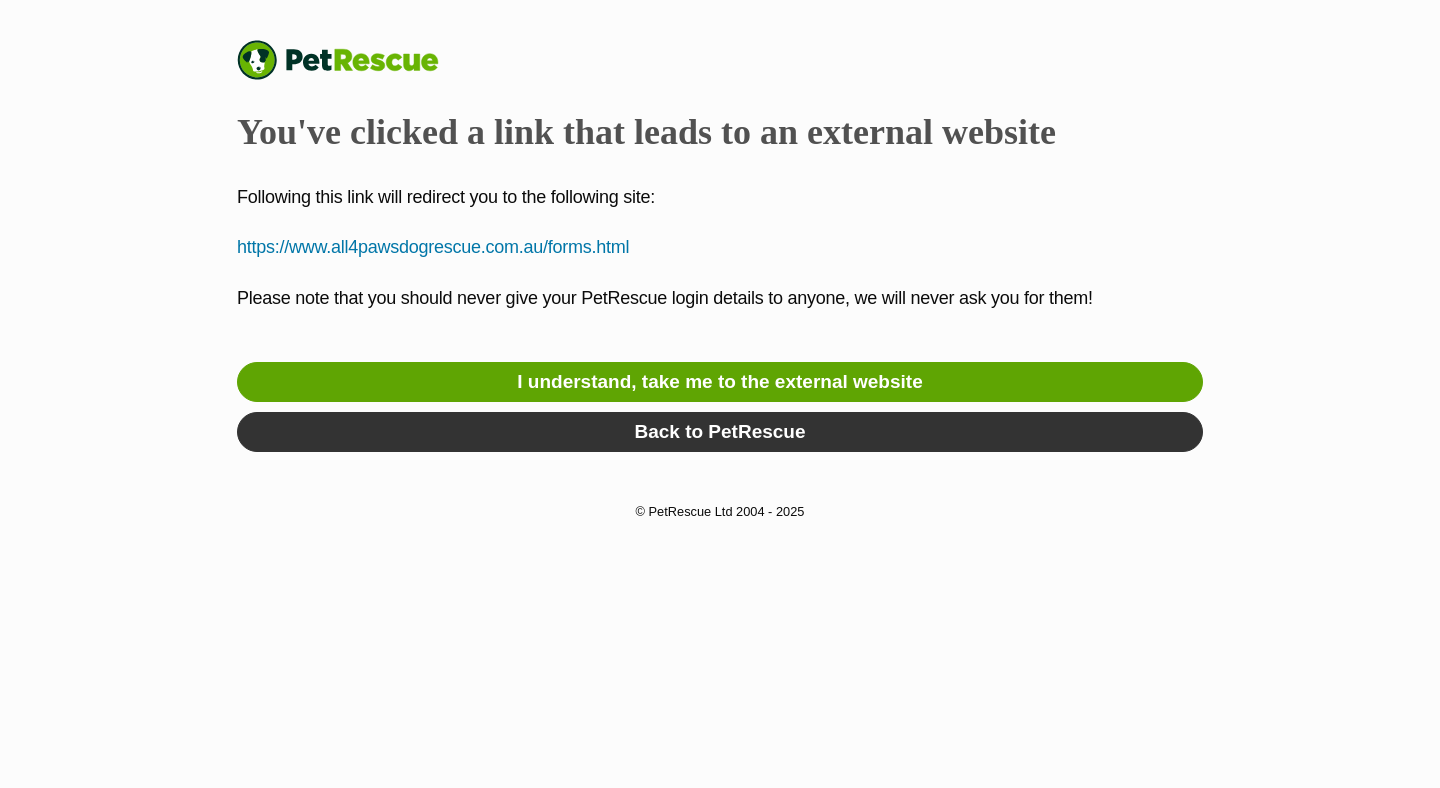 scroll, scrollTop: 0, scrollLeft: 0, axis: both 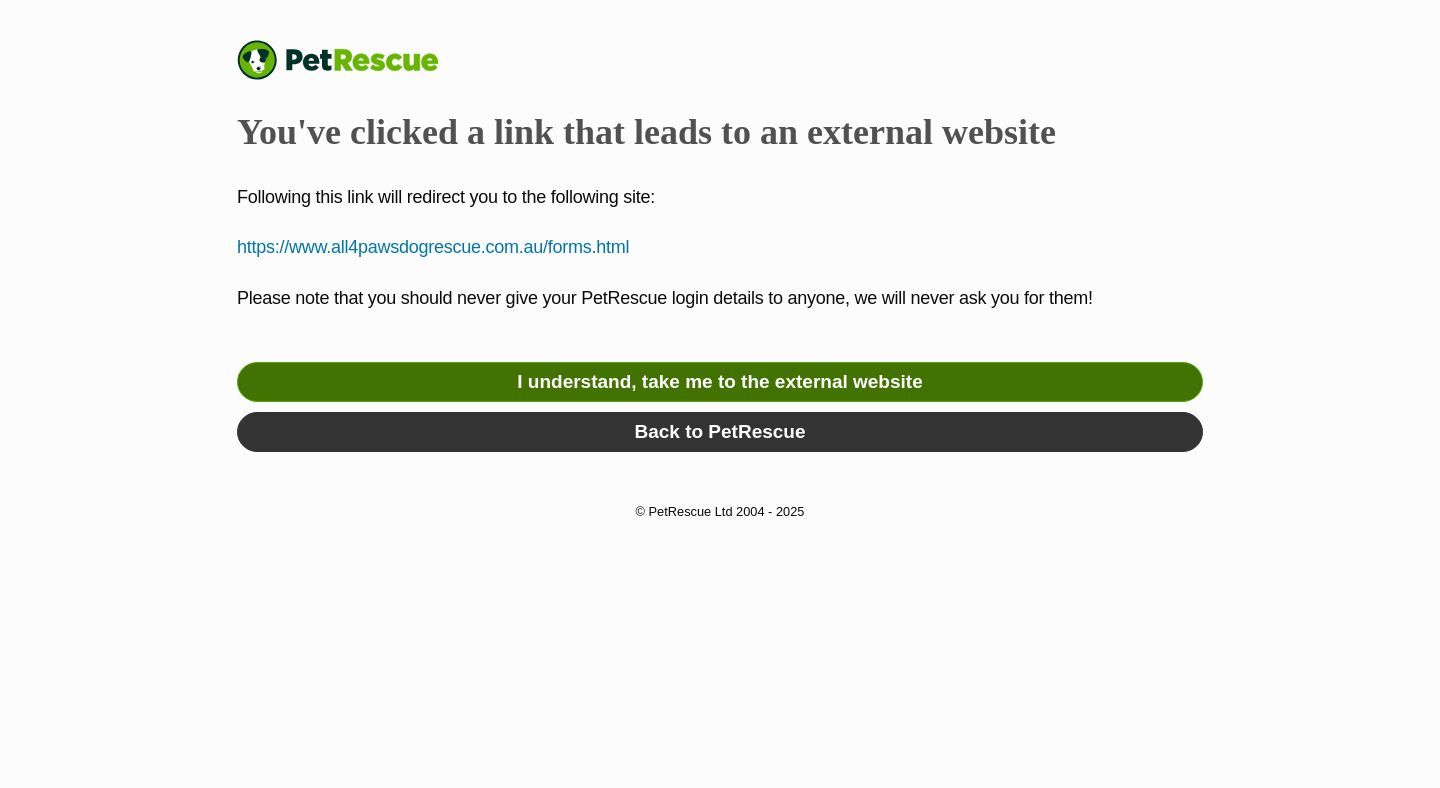 click on "I understand, take me to the external website" at bounding box center (720, 382) 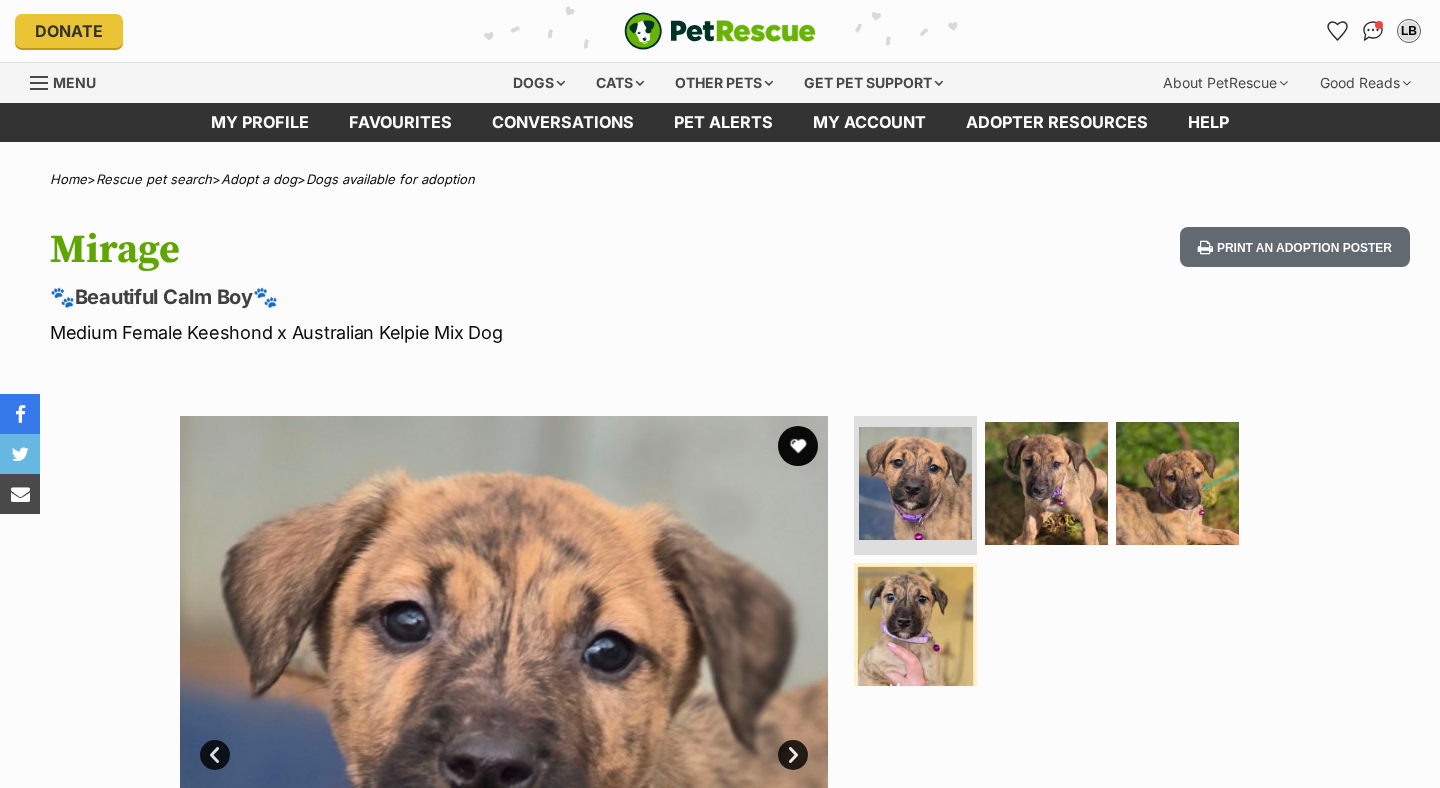 scroll, scrollTop: 0, scrollLeft: 0, axis: both 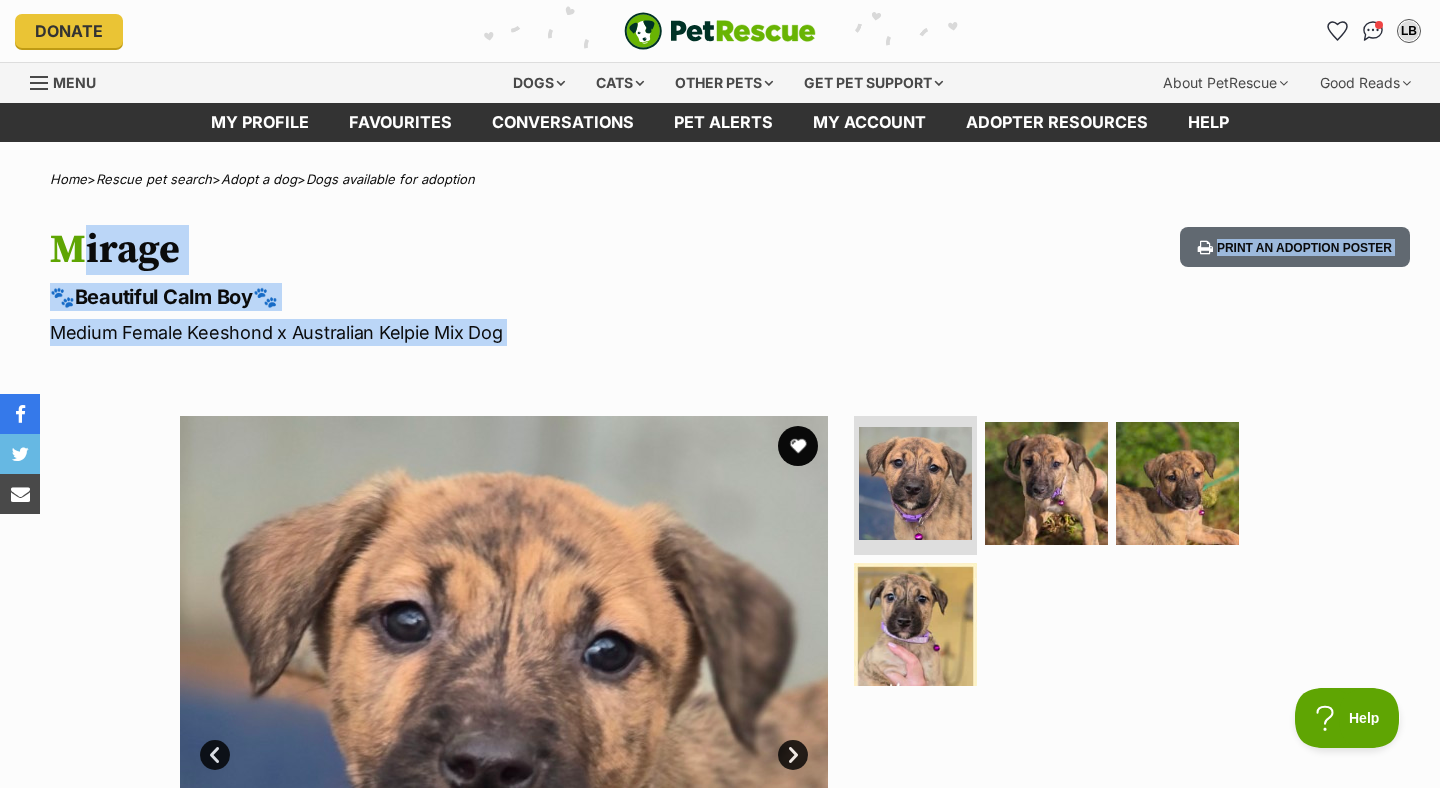 copy on "Mirage
🐾Beautiful Calm Boy🐾
Medium Female Keeshond x Australian Kelpie Mix Dog
Print an adoption poster
Available
1
of 4 images
1
of 4 images
1
of 4 images
1
of 4 images" 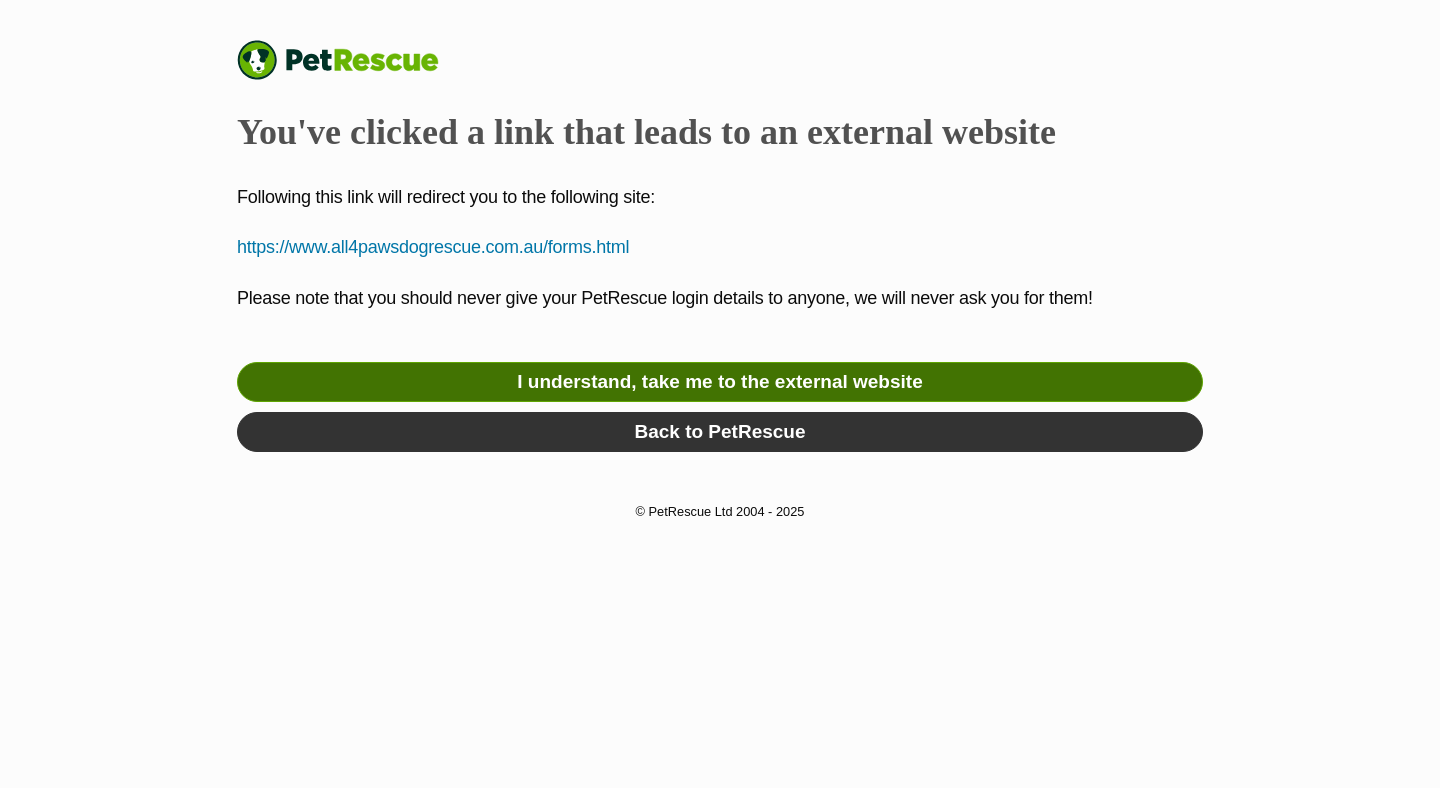 scroll, scrollTop: 0, scrollLeft: 0, axis: both 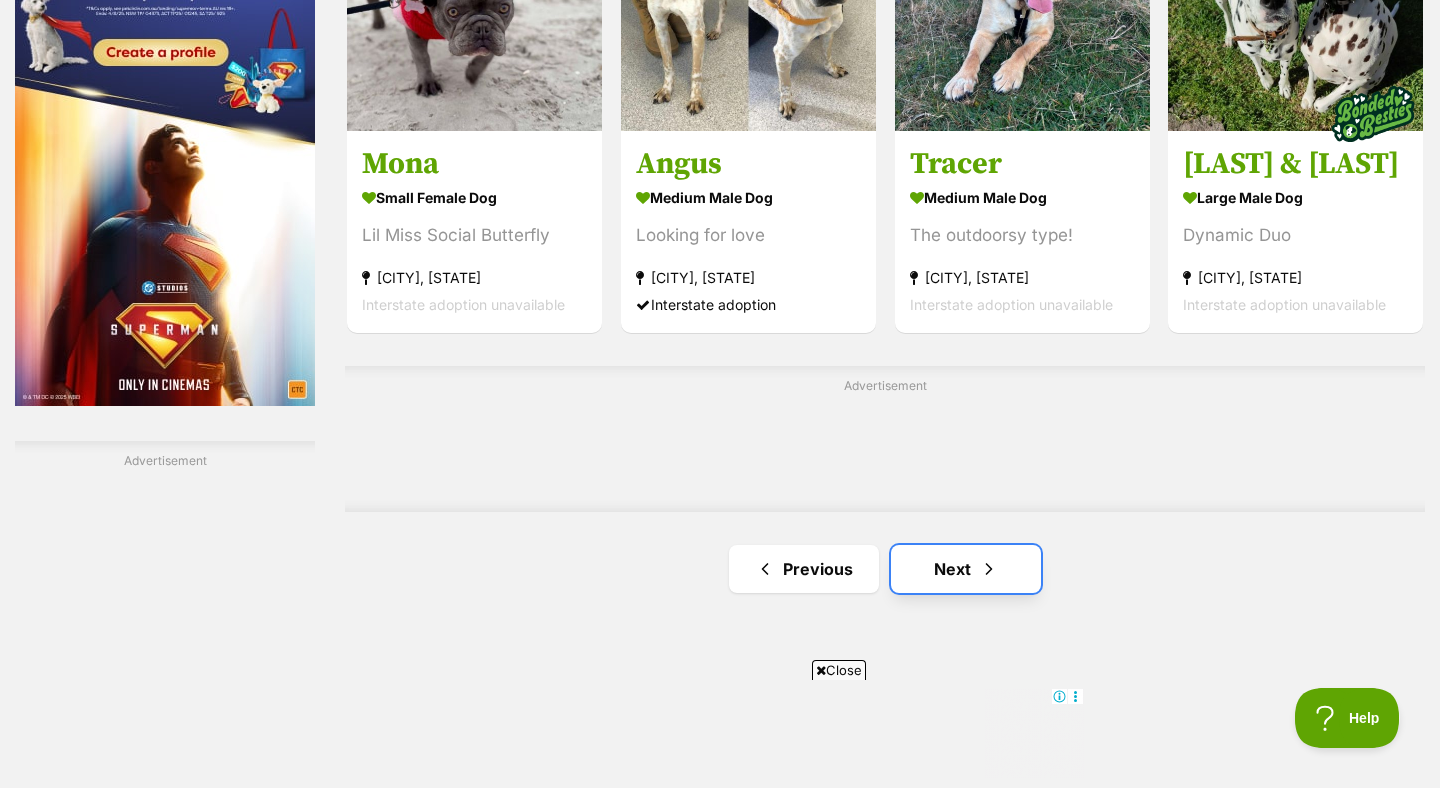 click at bounding box center [989, 569] 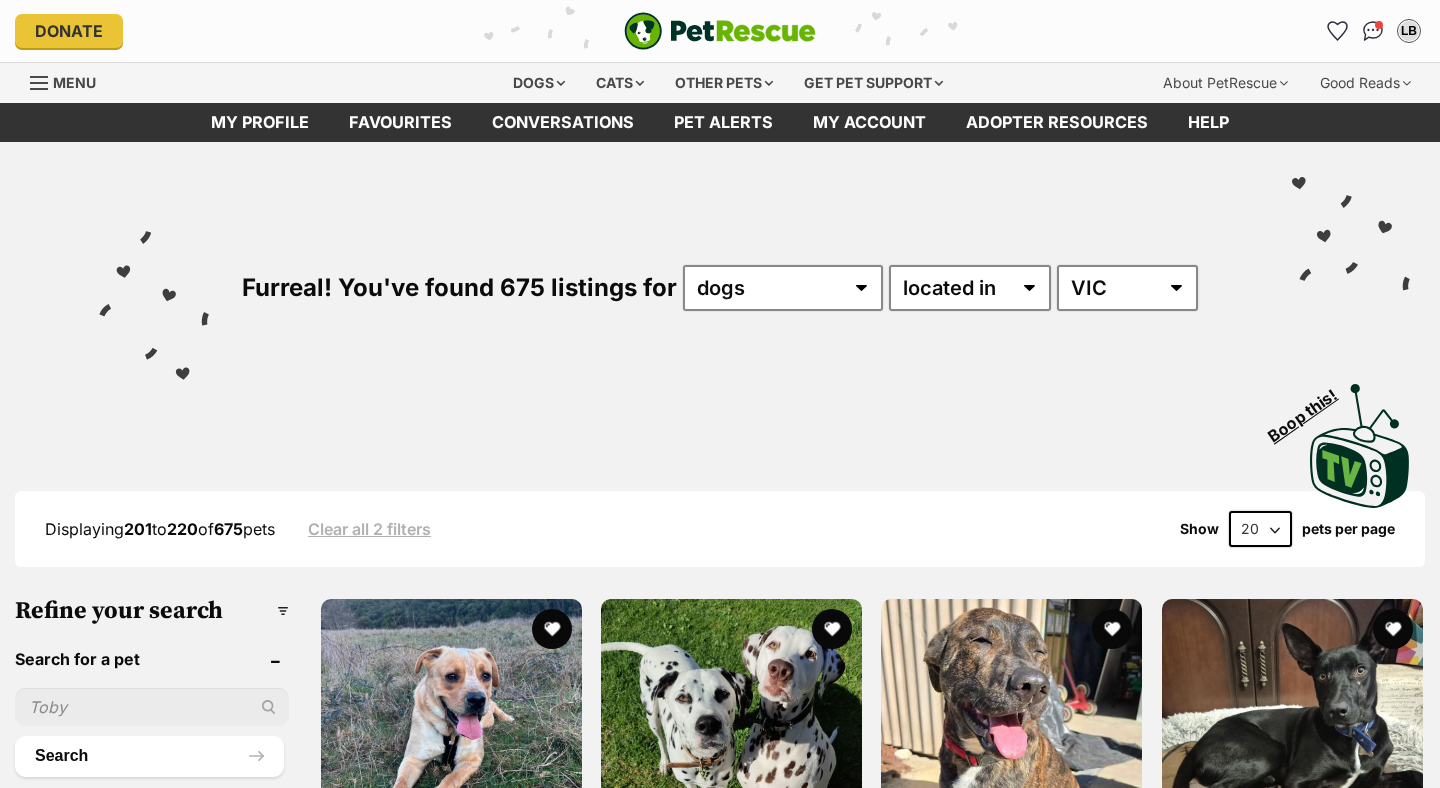scroll, scrollTop: 0, scrollLeft: 0, axis: both 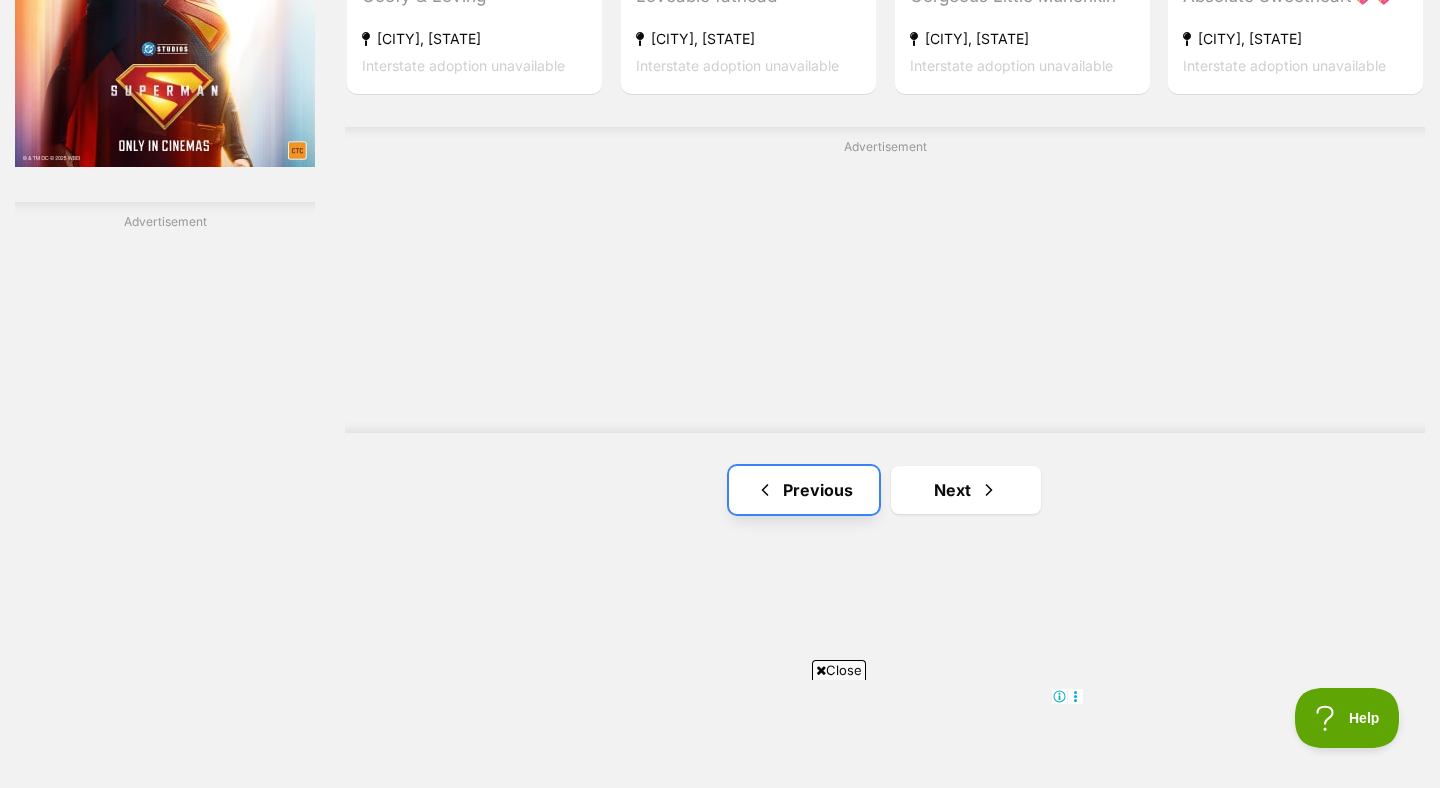 click on "Previous" at bounding box center (804, 490) 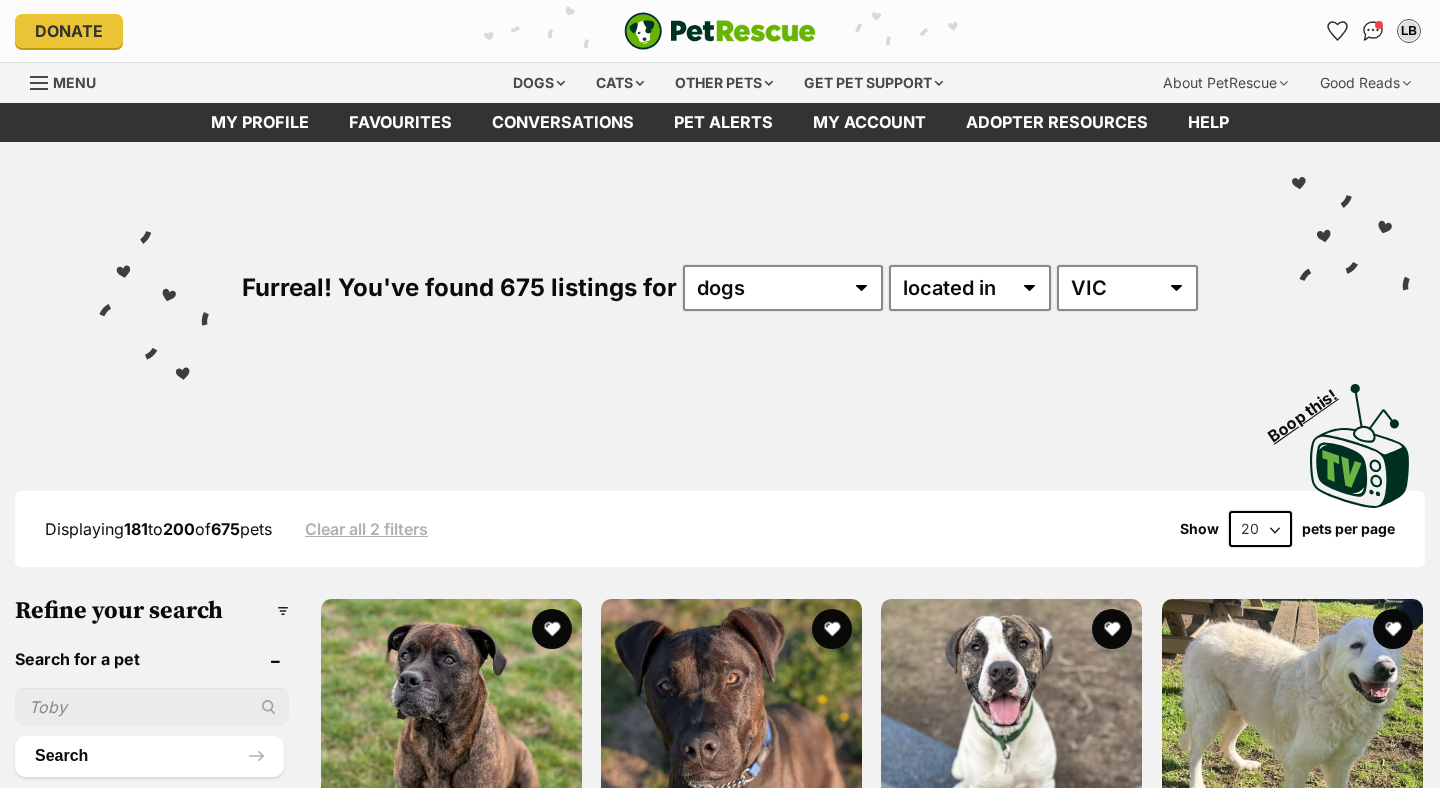 scroll, scrollTop: 0, scrollLeft: 0, axis: both 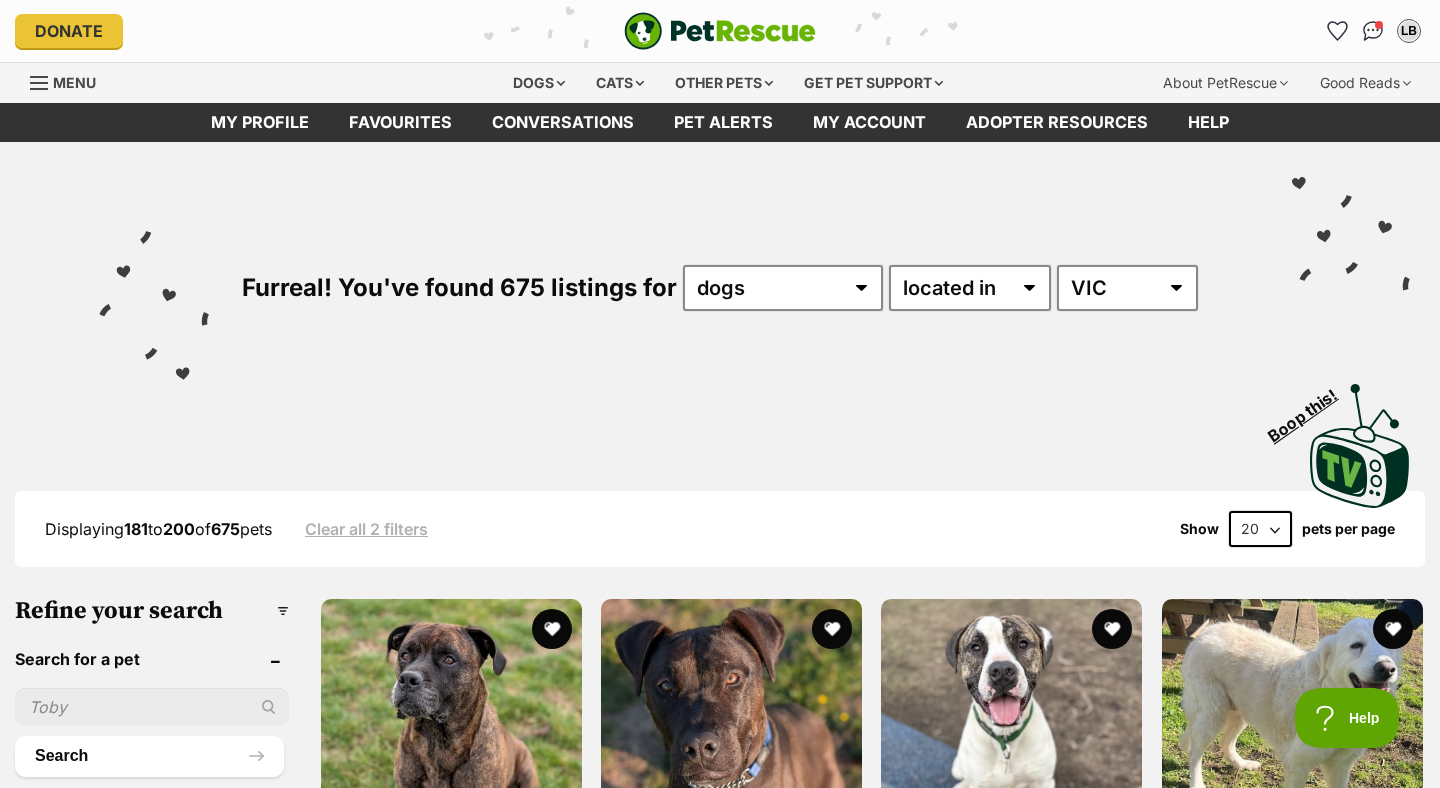 click on "Donate" at bounding box center [250, 31] 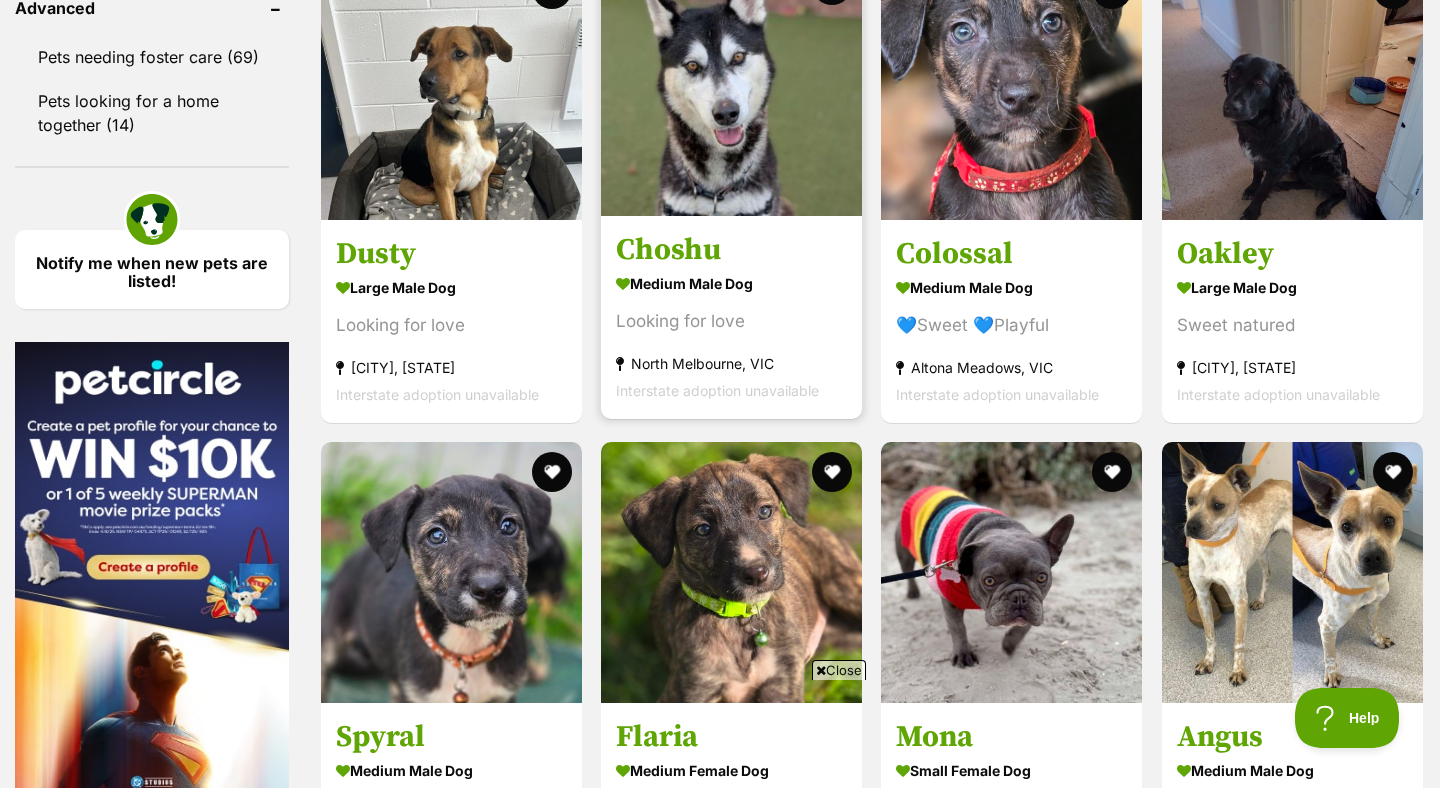 scroll, scrollTop: 4365, scrollLeft: 0, axis: vertical 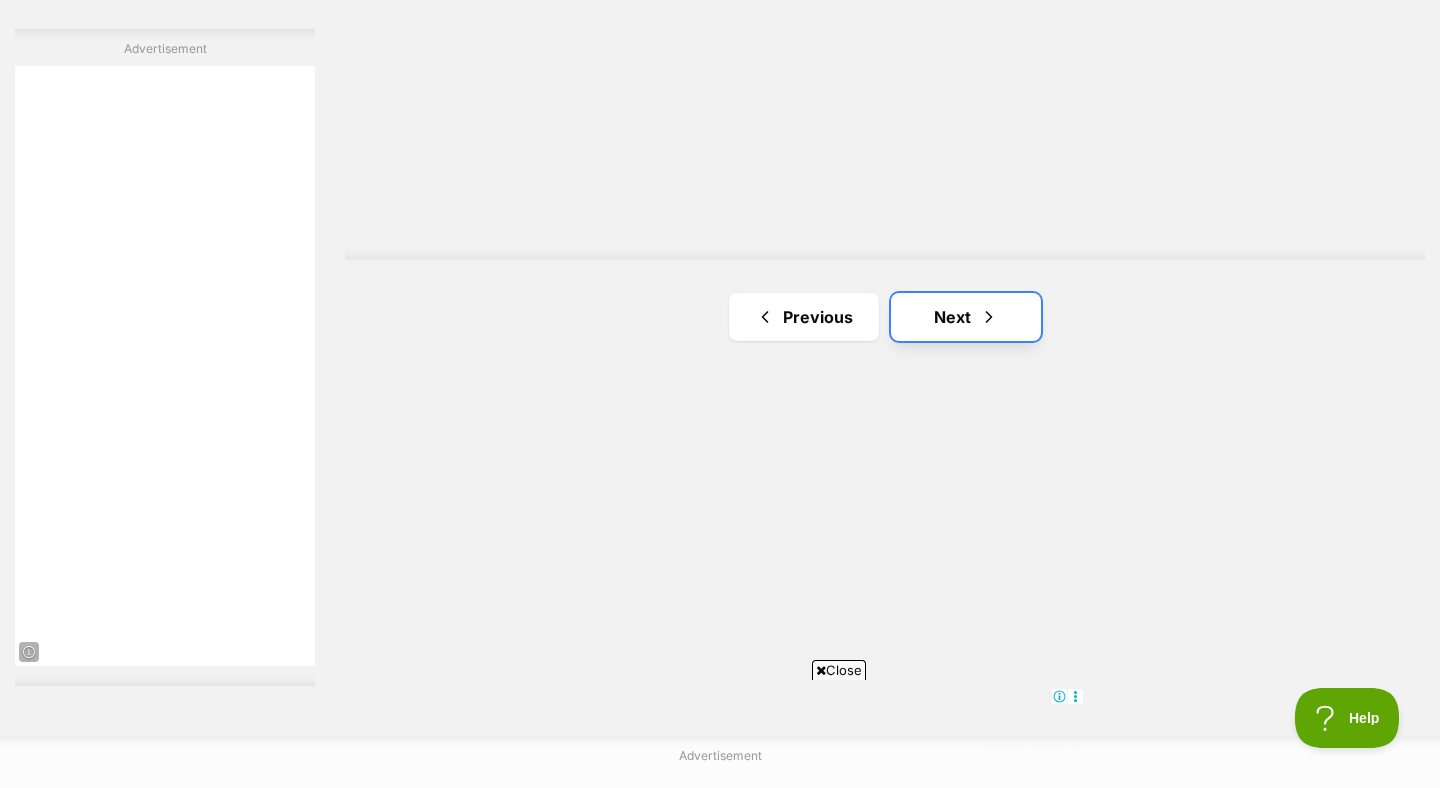click on "Next" at bounding box center [966, 317] 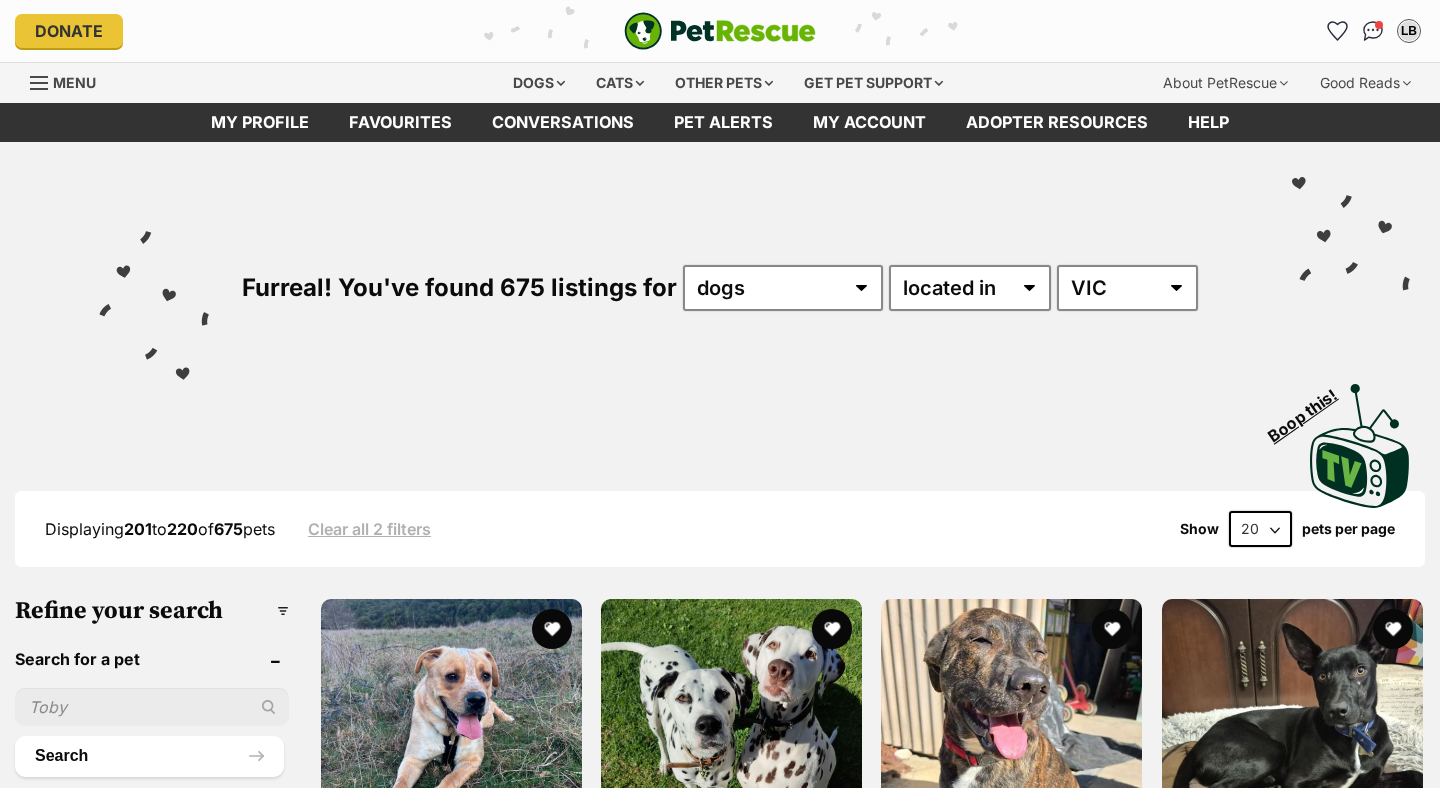 scroll, scrollTop: 423, scrollLeft: 0, axis: vertical 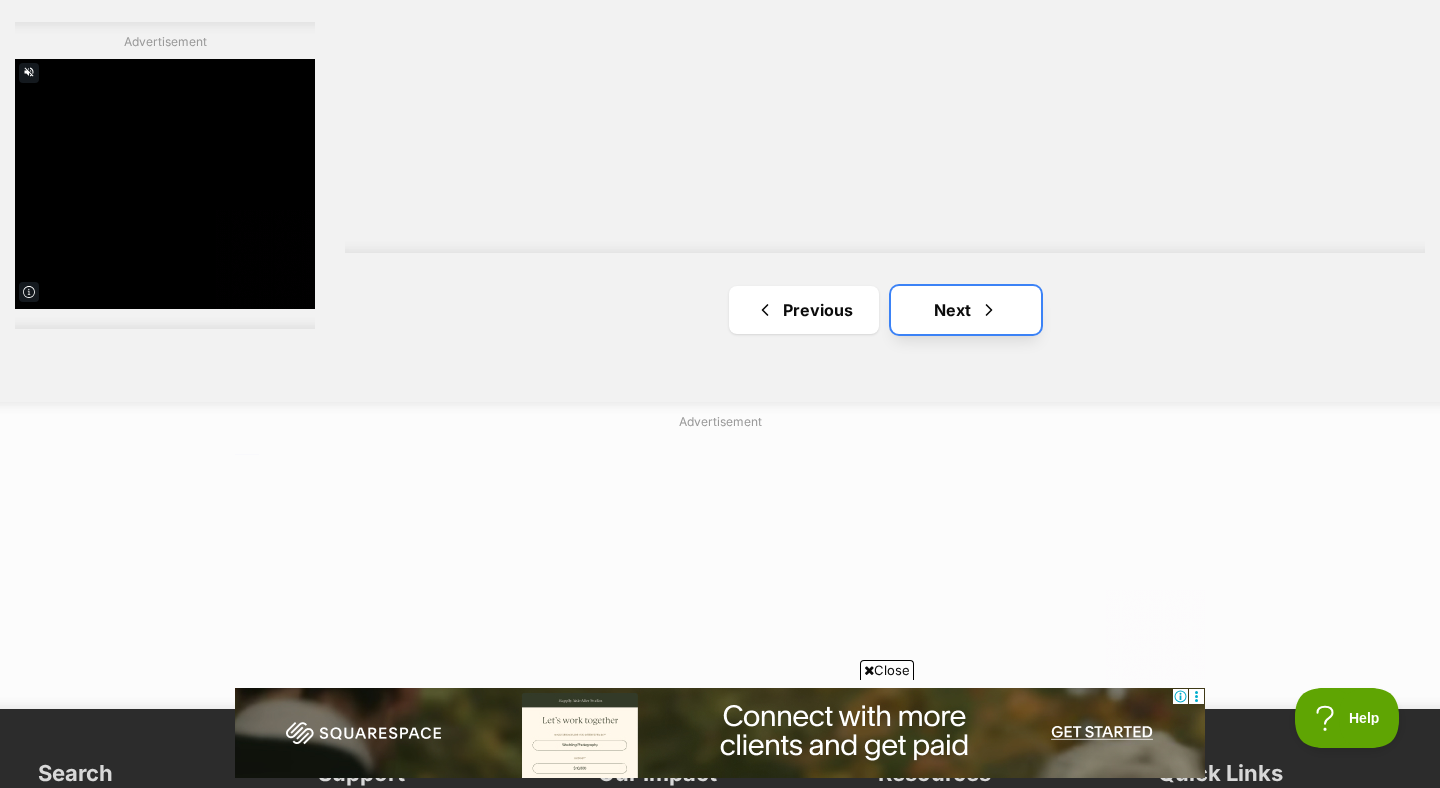 click on "Next" at bounding box center (966, 310) 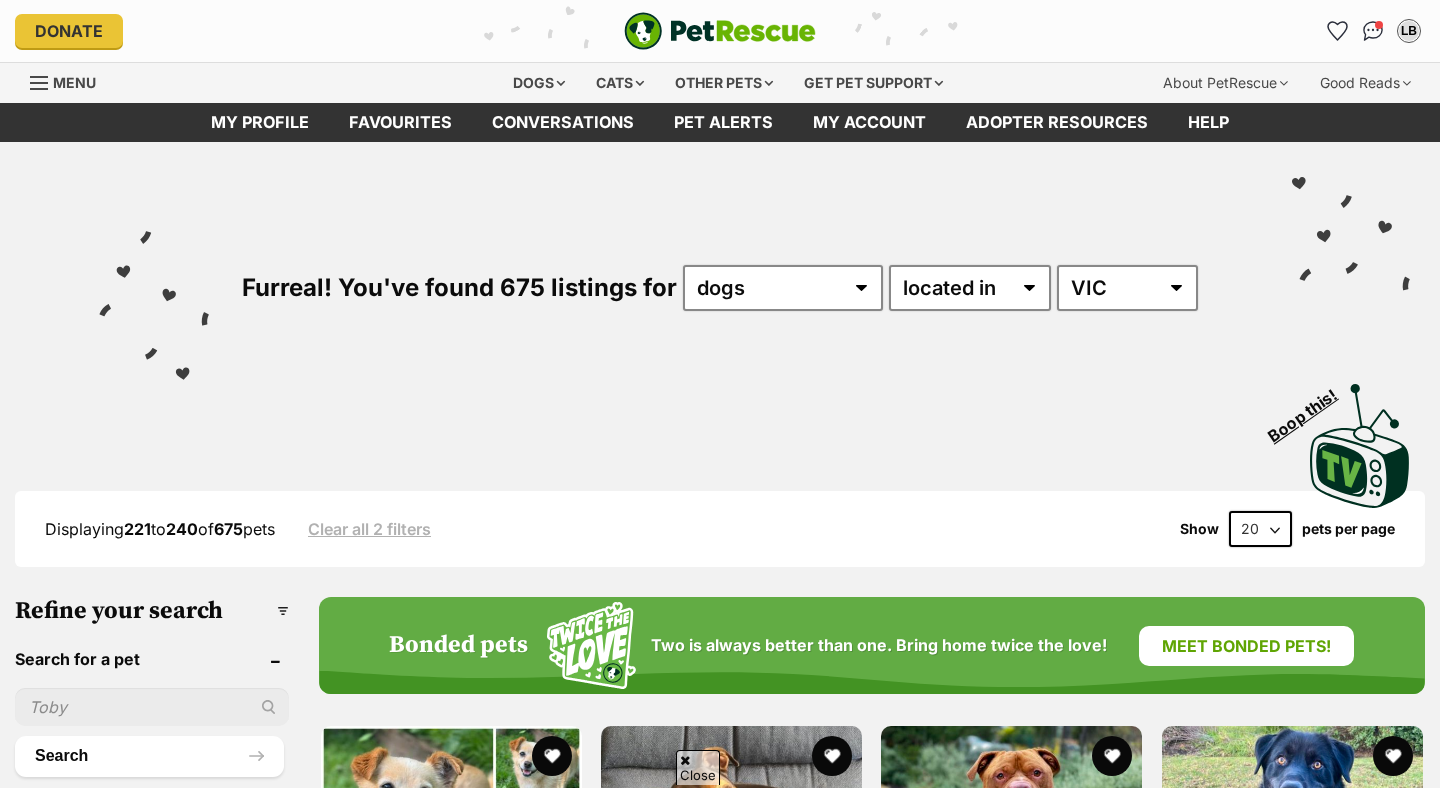 scroll, scrollTop: 456, scrollLeft: 0, axis: vertical 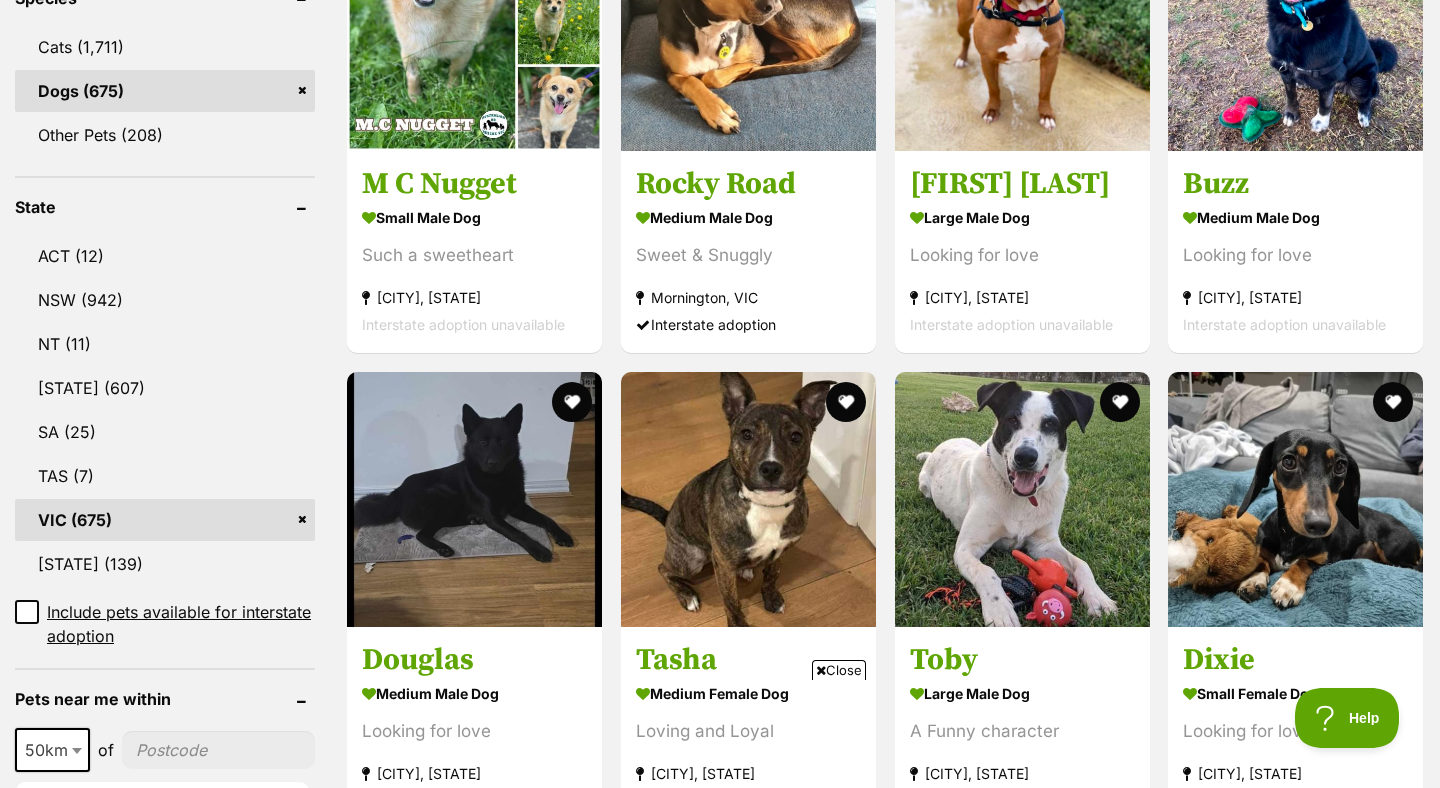 click on "Interstate adoption unavailable" at bounding box center (1022, 324) 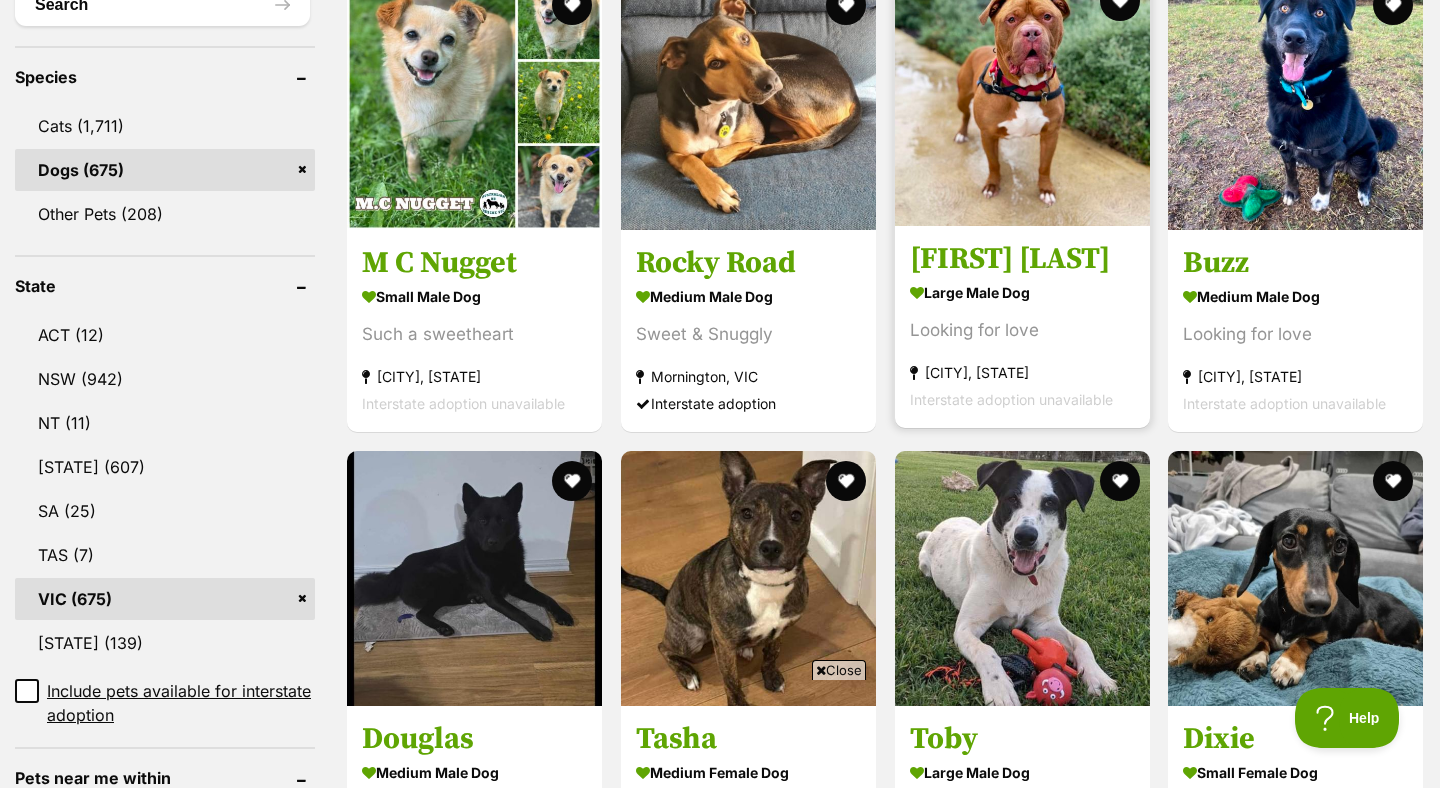 scroll, scrollTop: 689, scrollLeft: 0, axis: vertical 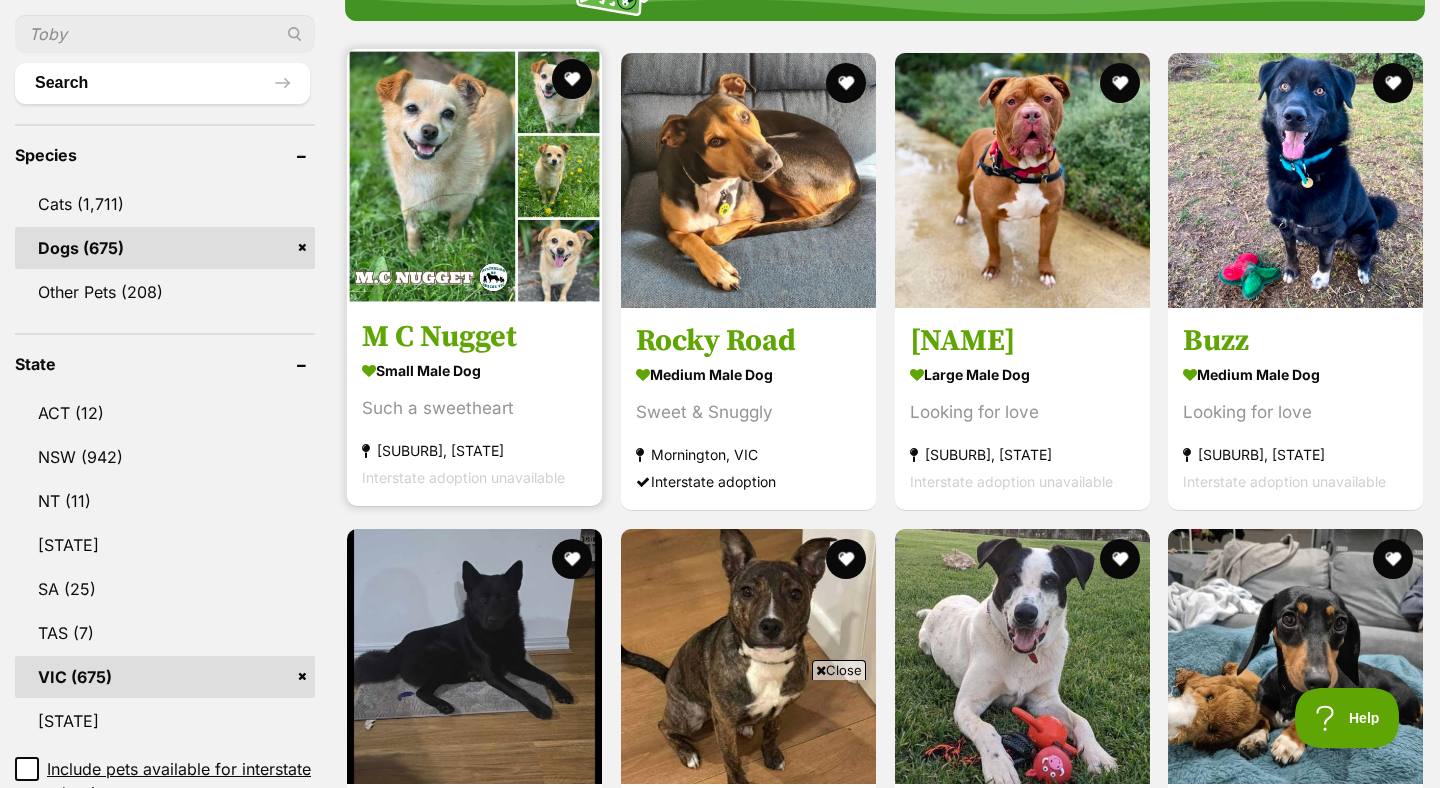 click on "small male Dog" at bounding box center [474, 370] 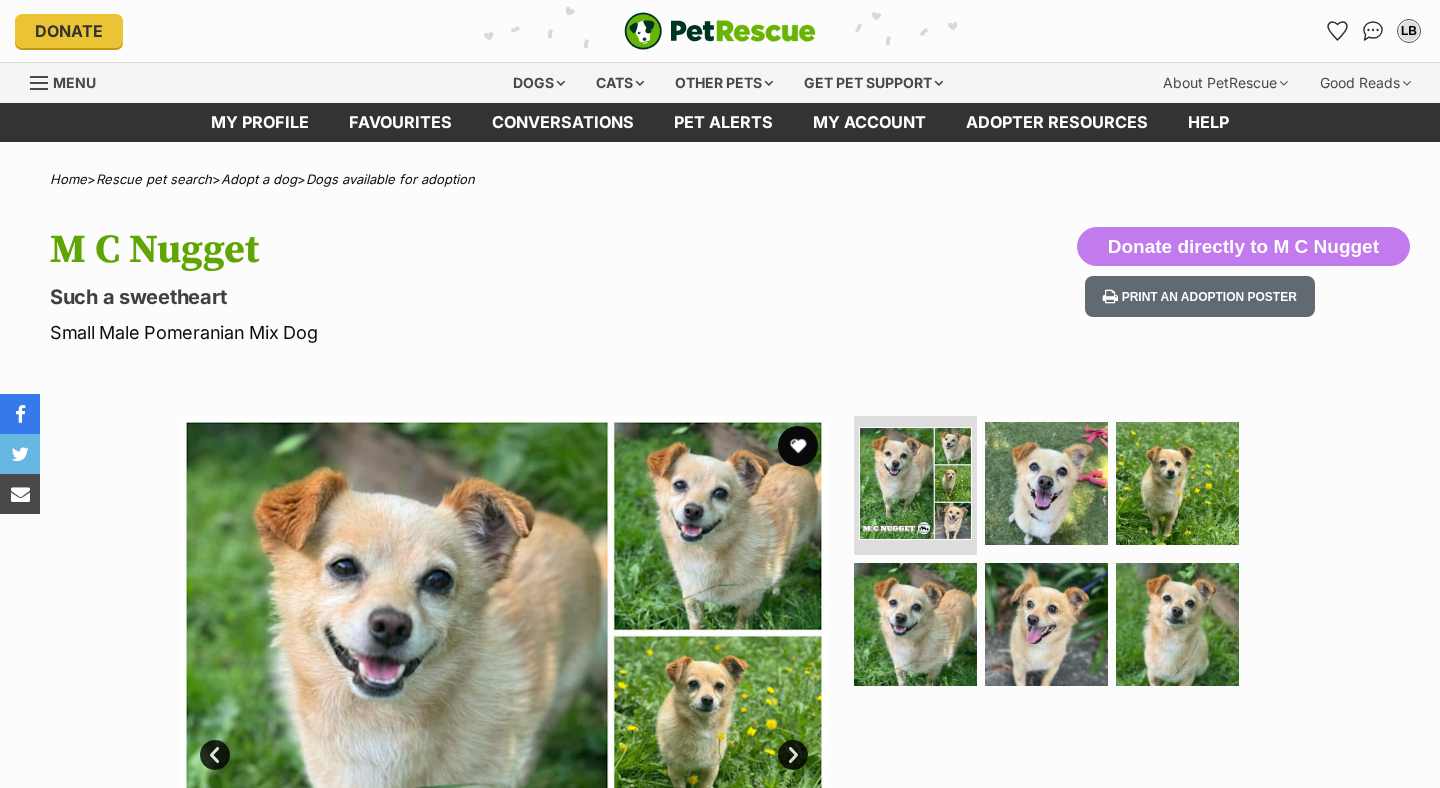 scroll, scrollTop: 143, scrollLeft: 0, axis: vertical 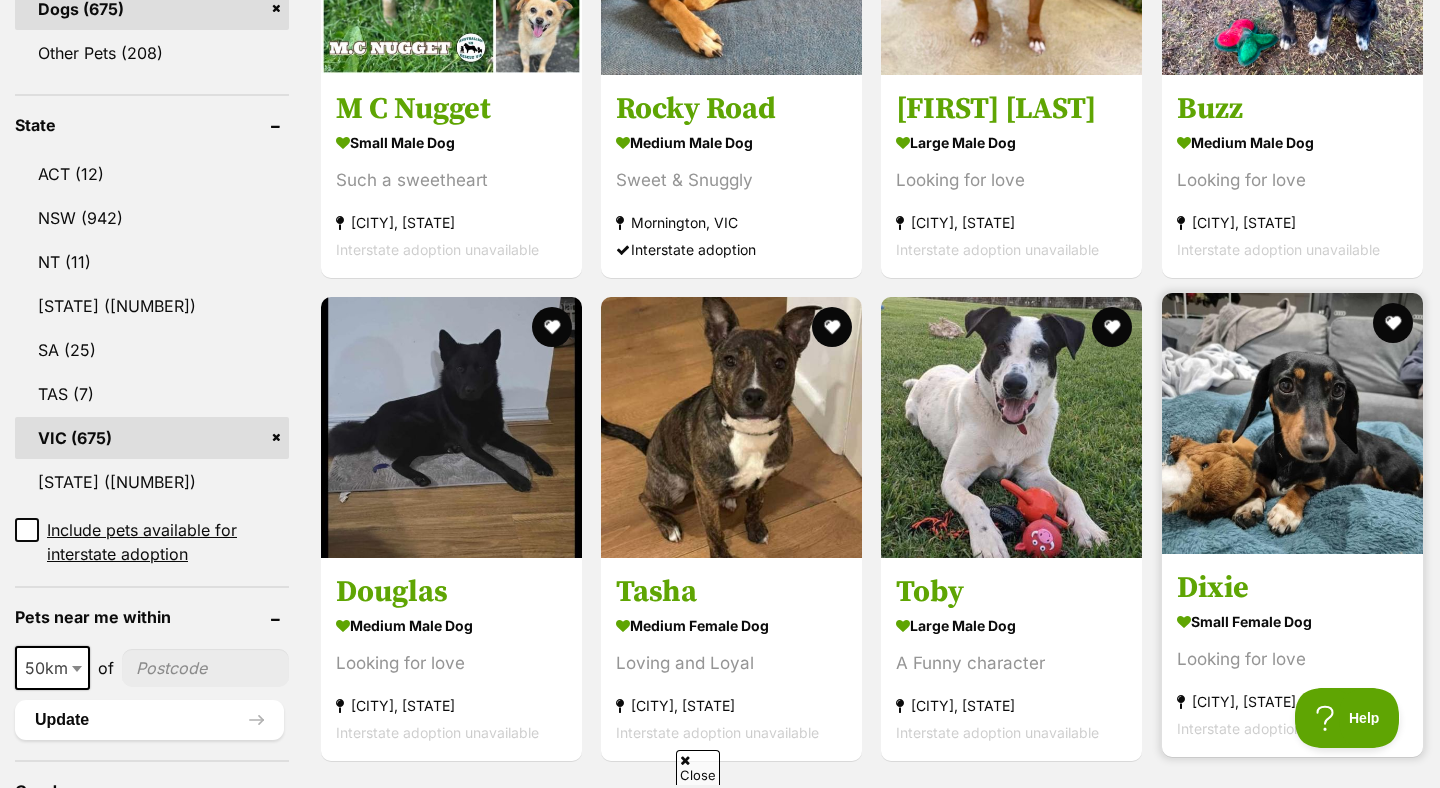 click on "[FIRST]
small female Dog
Looking for love
[CITY], [STATE]
Interstate adoption unavailable" at bounding box center (1292, 655) 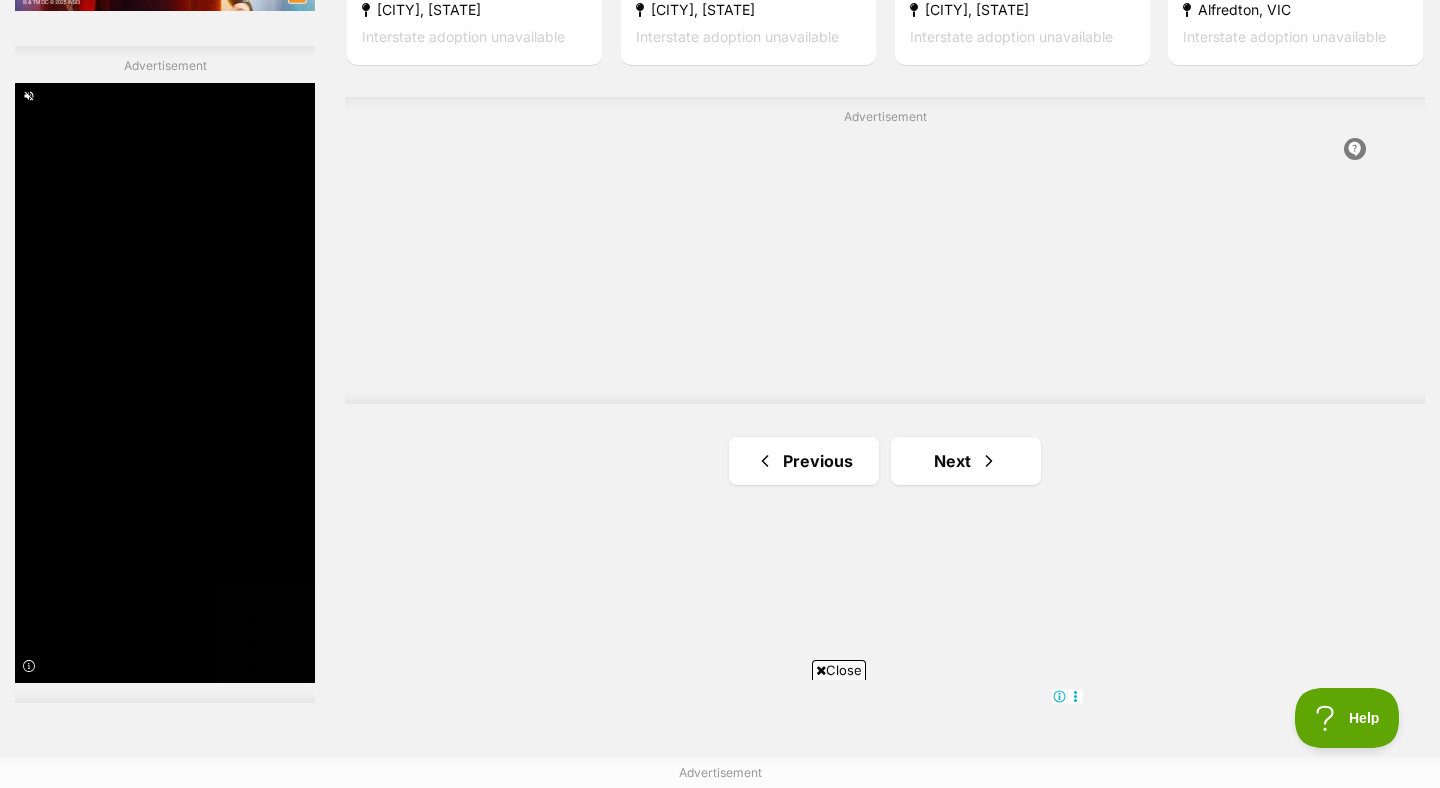 scroll, scrollTop: 3581, scrollLeft: 0, axis: vertical 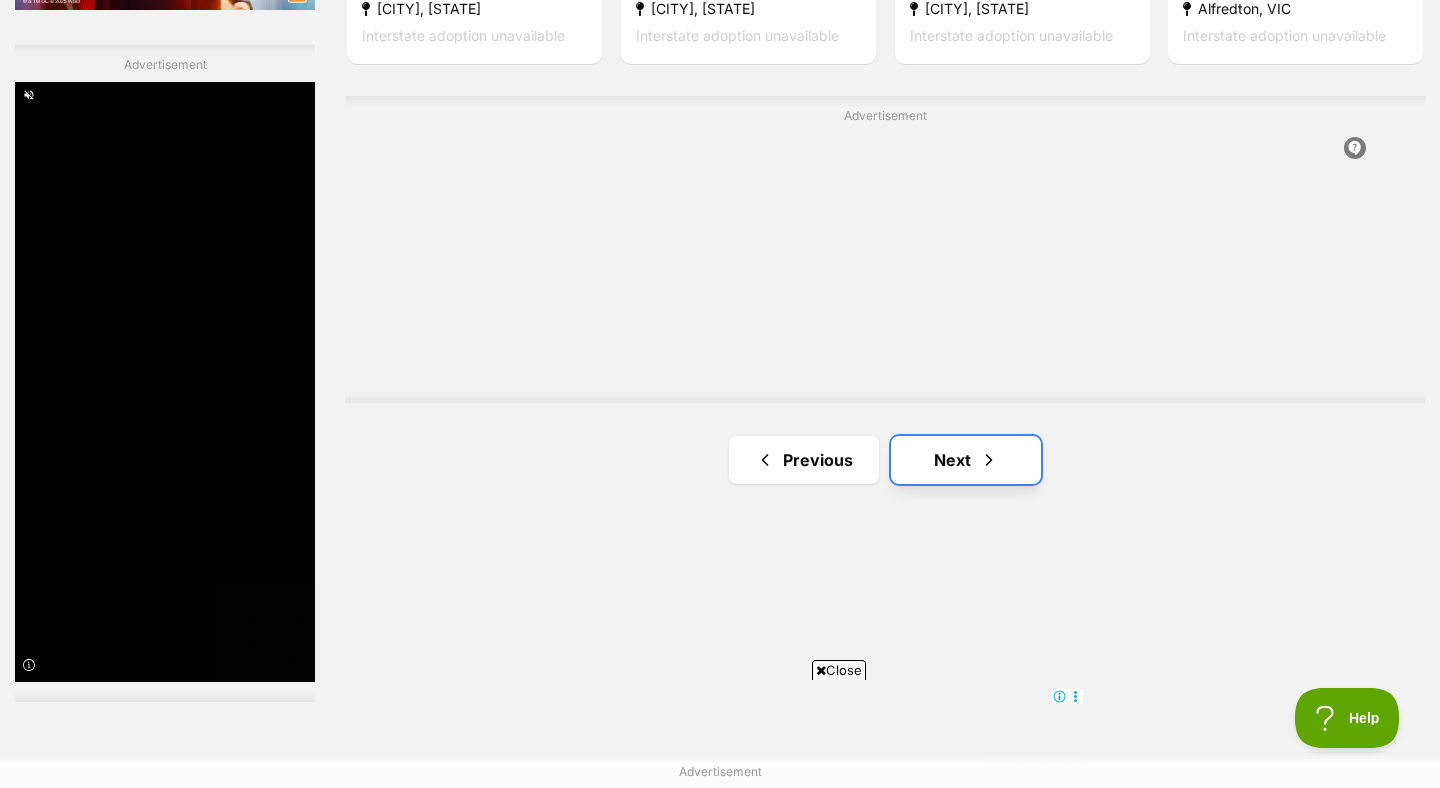 click on "Next" at bounding box center [966, 460] 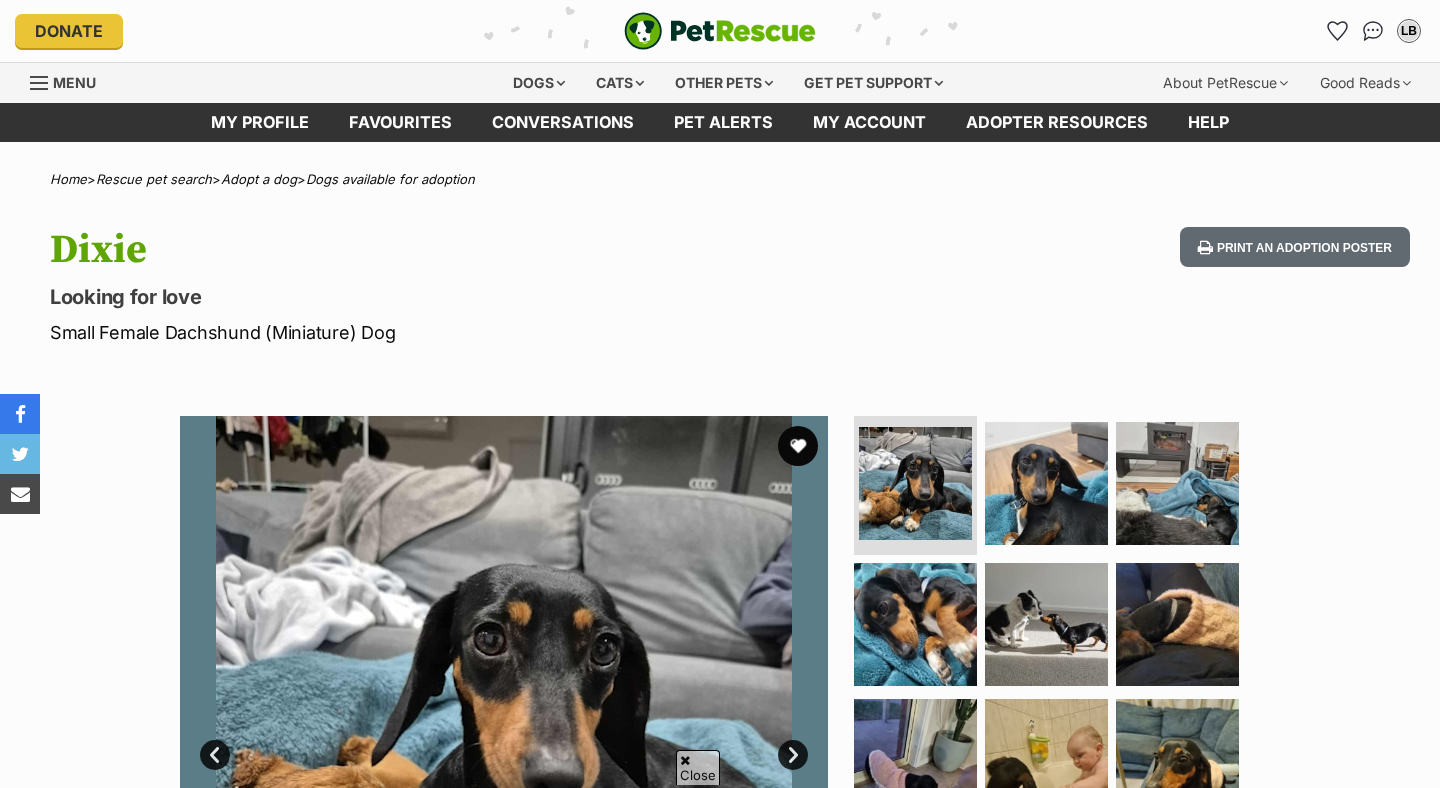 scroll, scrollTop: 641, scrollLeft: 0, axis: vertical 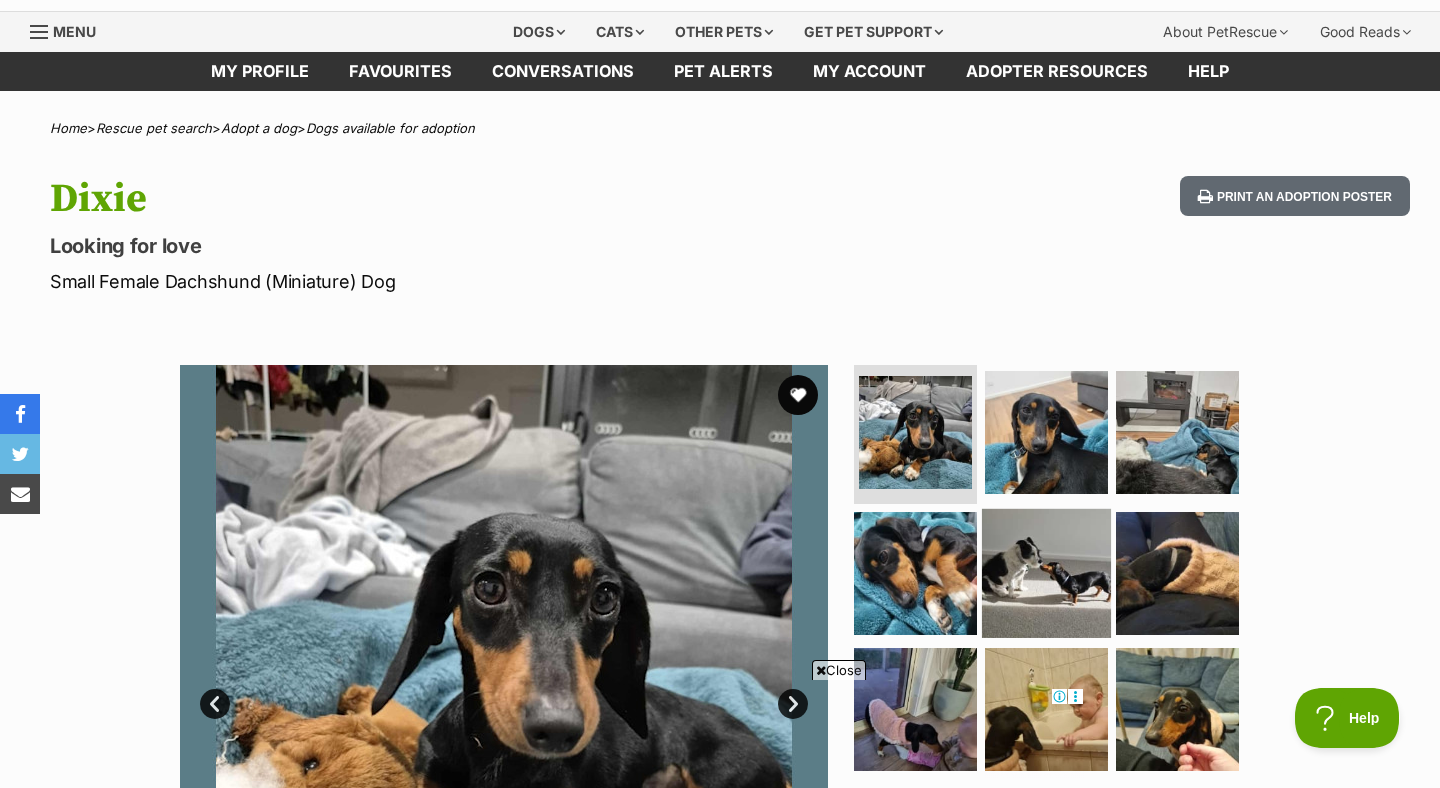 click at bounding box center (1046, 573) 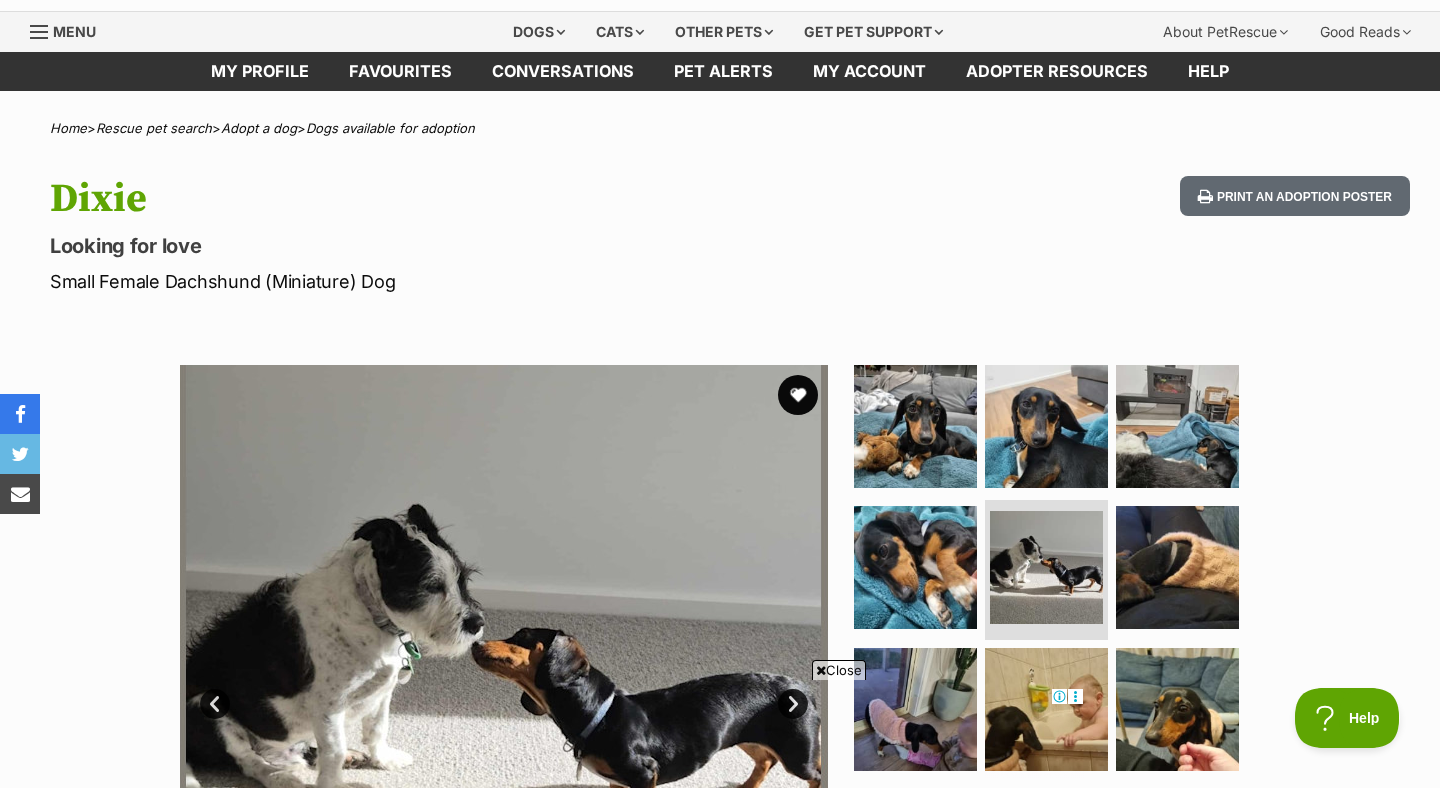 scroll, scrollTop: 218, scrollLeft: 0, axis: vertical 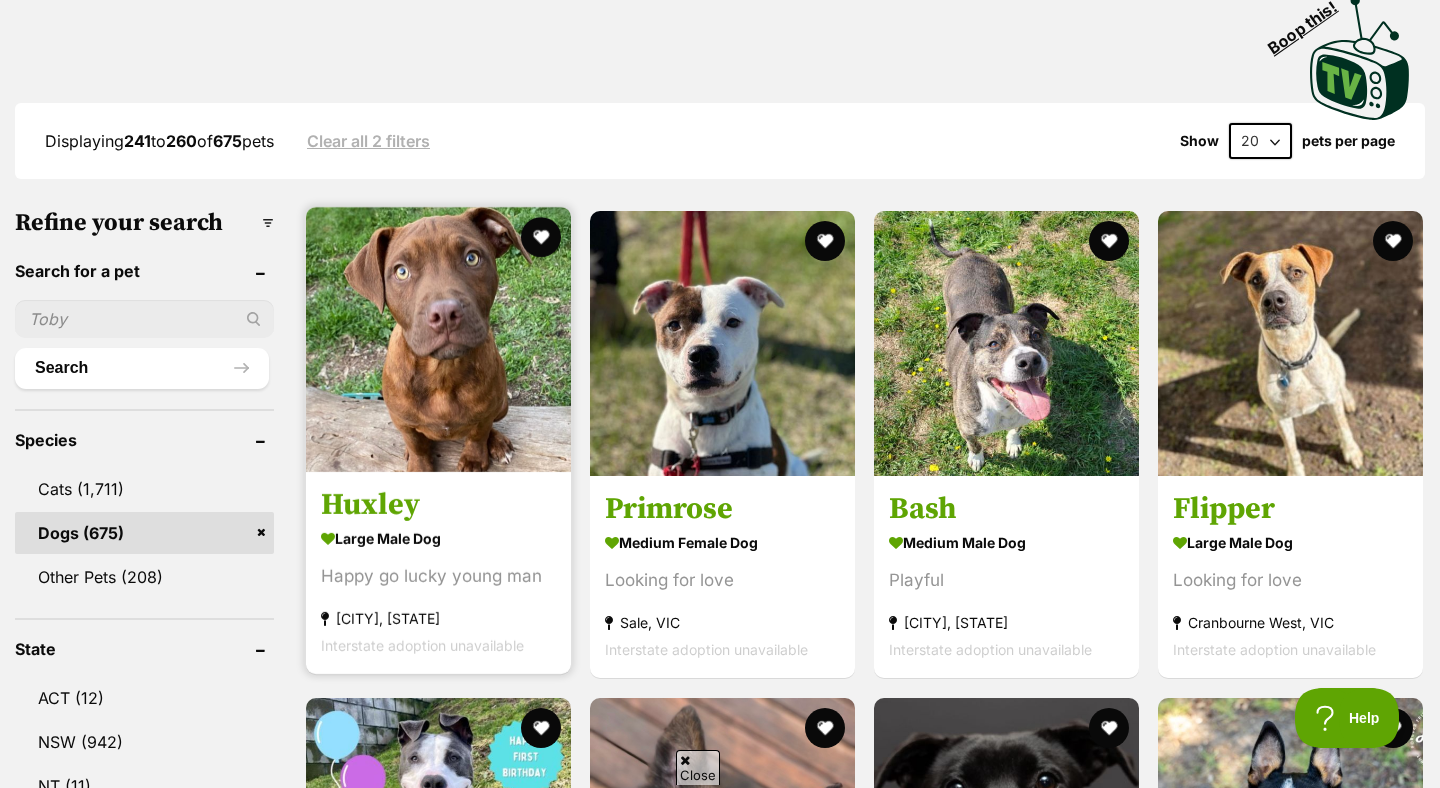 click on "large male Dog" at bounding box center (438, 539) 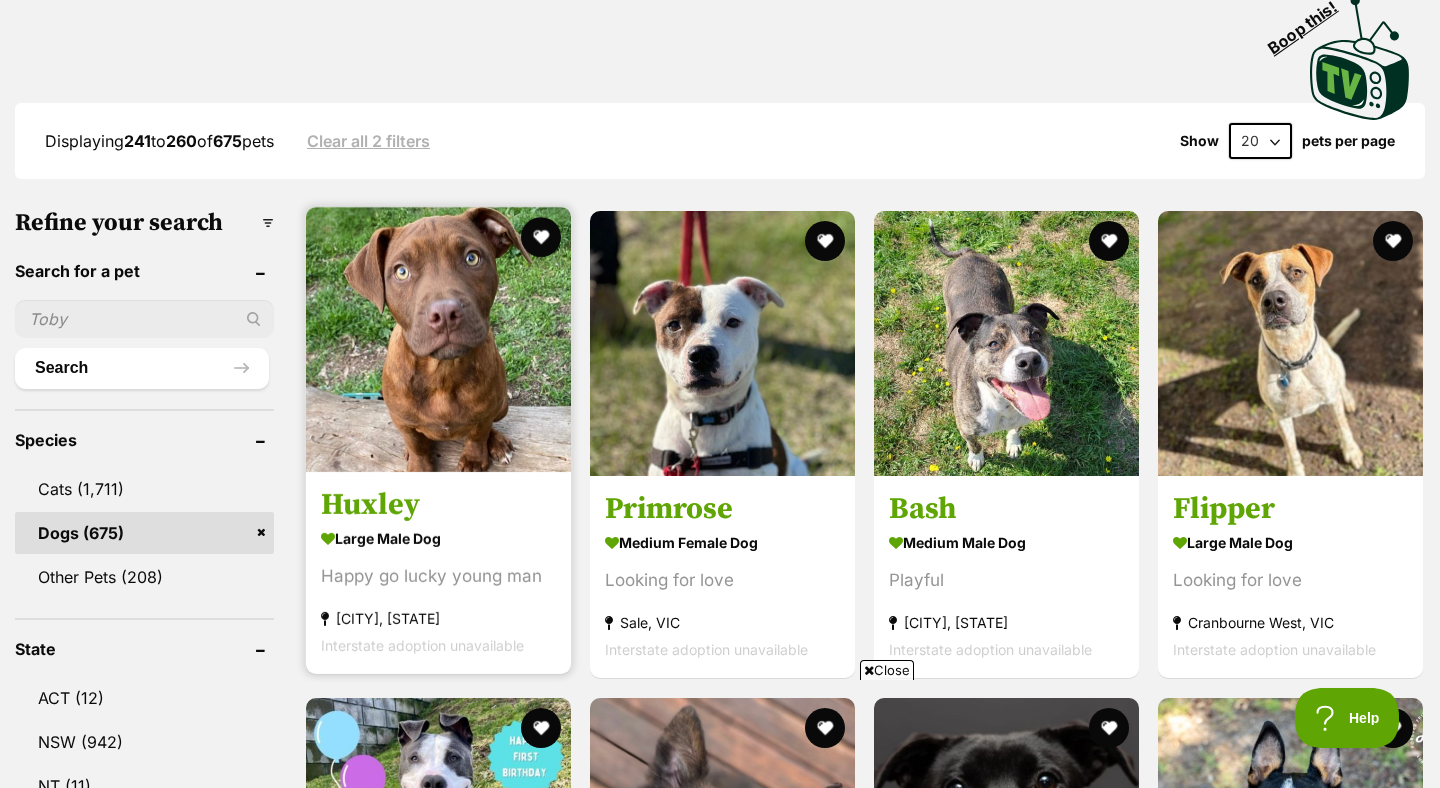 scroll, scrollTop: 0, scrollLeft: 0, axis: both 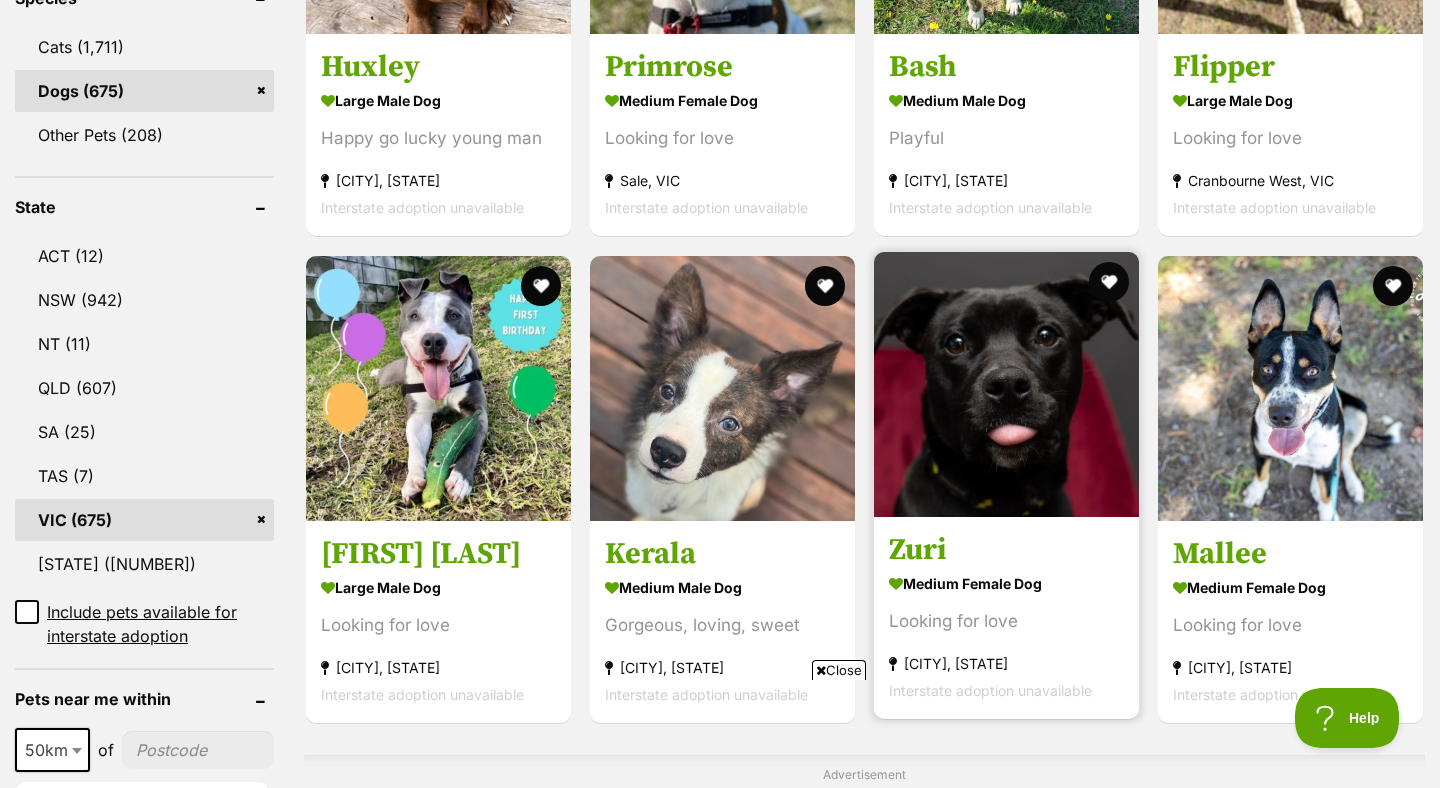 click on "Trafalgar, [STATE]" at bounding box center [1006, 617] 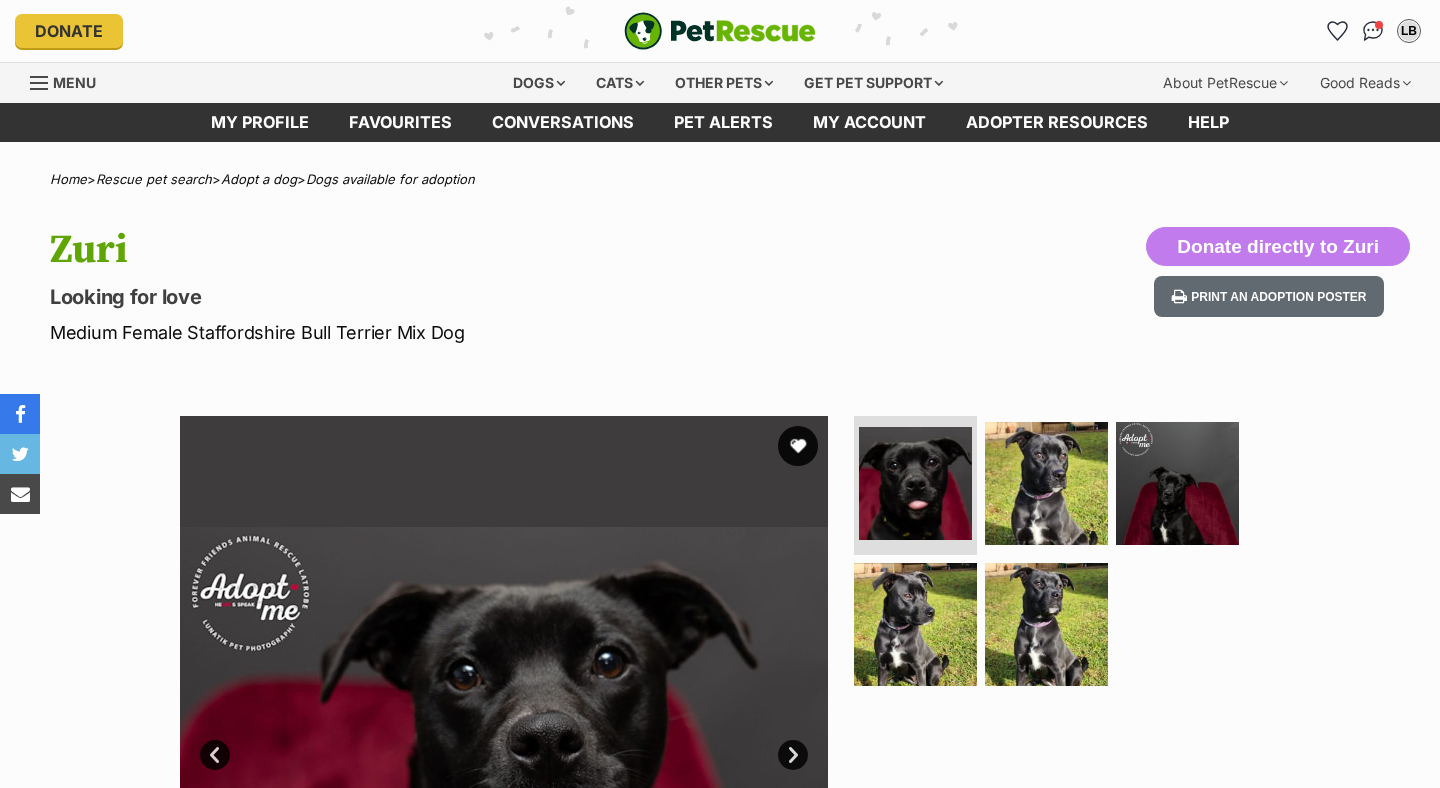 scroll, scrollTop: 42, scrollLeft: 0, axis: vertical 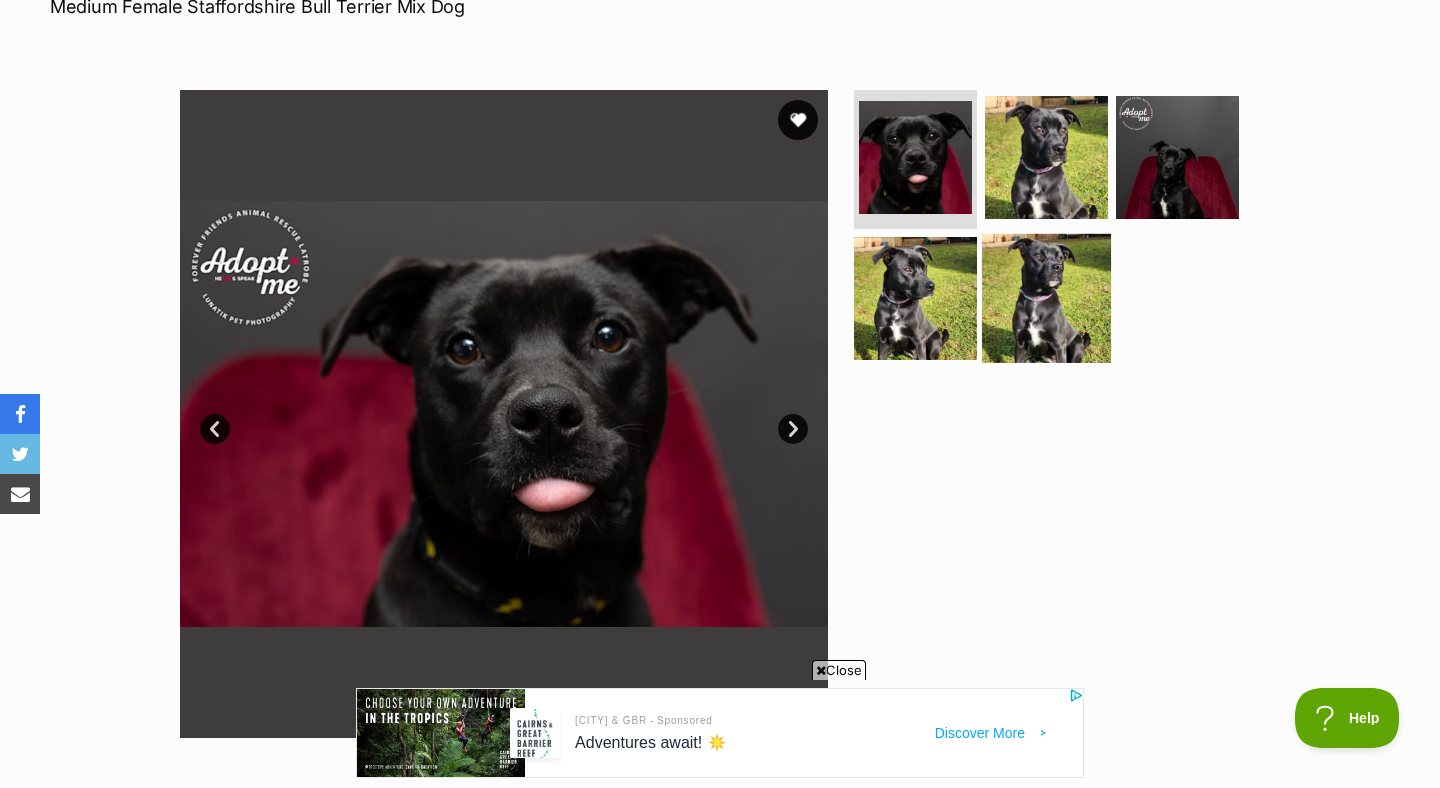click at bounding box center (1046, 298) 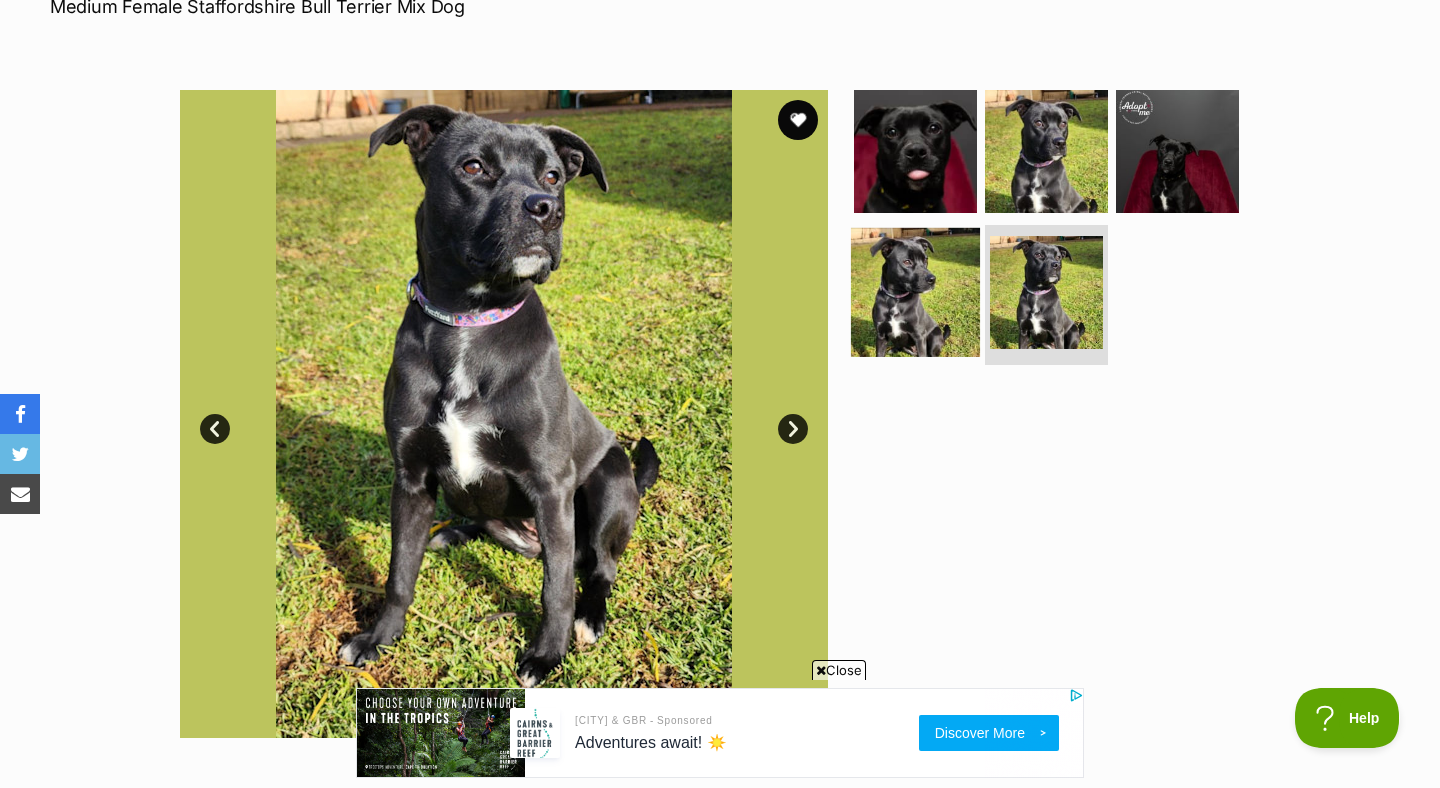 click at bounding box center (915, 292) 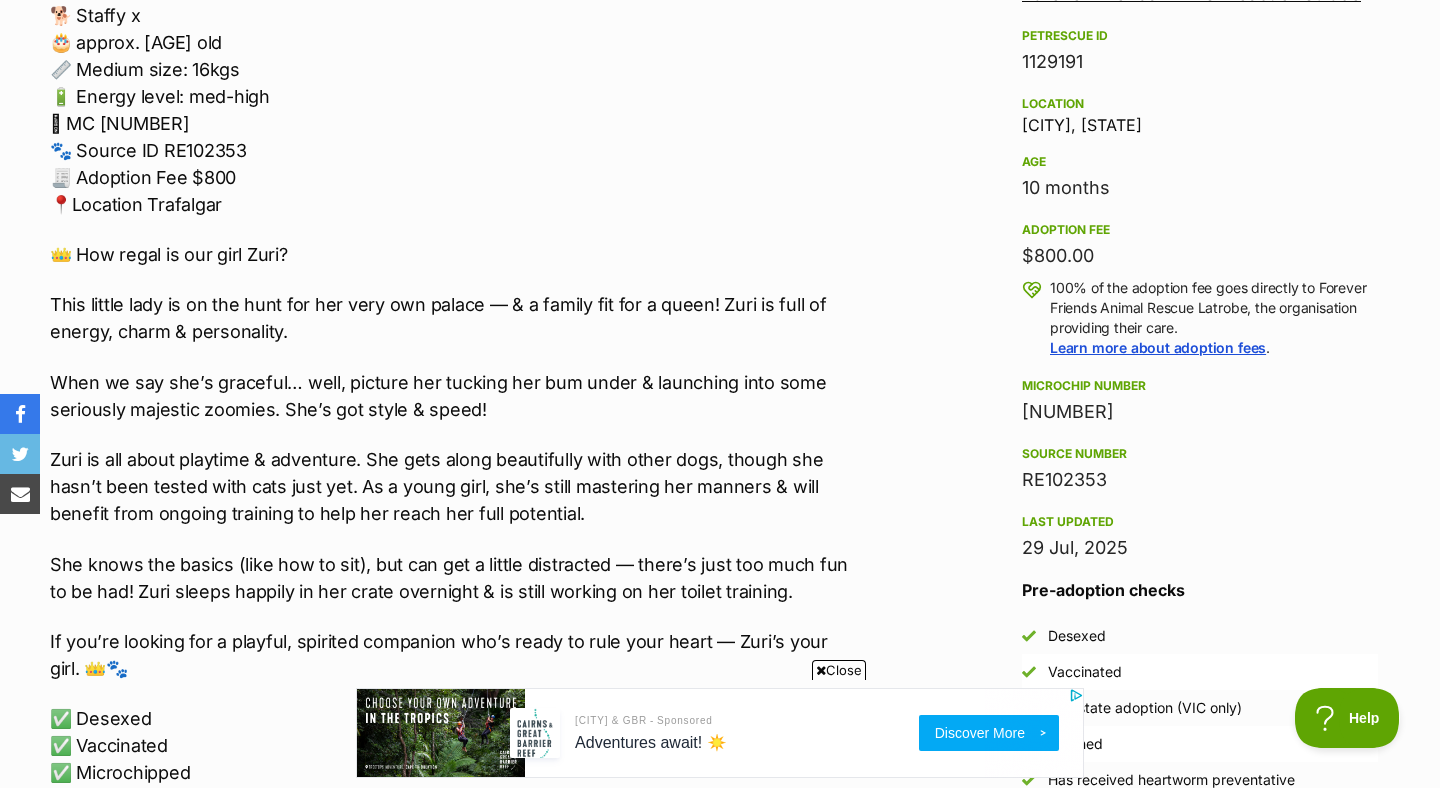 scroll, scrollTop: 1220, scrollLeft: 0, axis: vertical 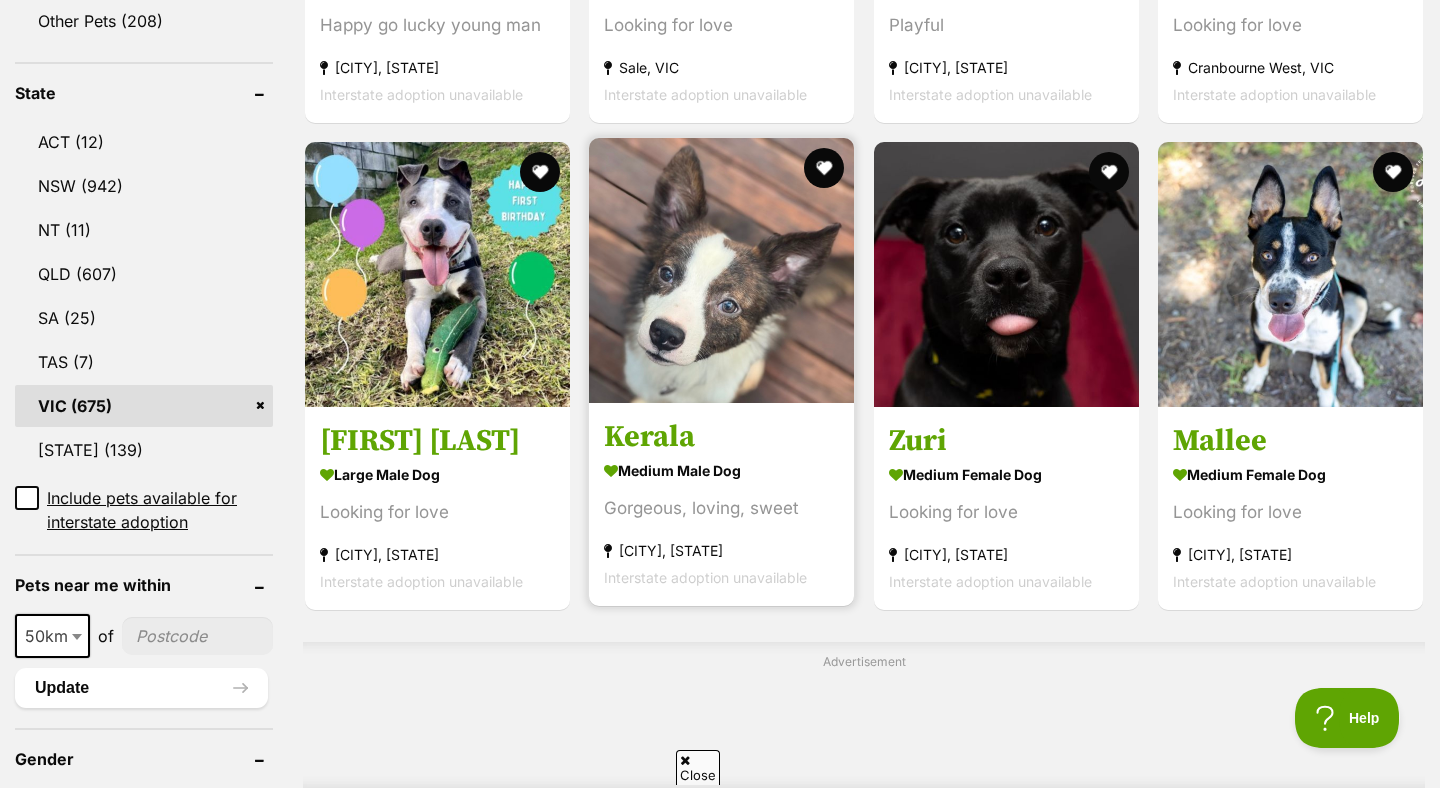 click on "Kerala
medium male Dog
Gorgeous, loving, sweet
Warrandyte, [STATE]
Interstate adoption unavailable" at bounding box center (721, 504) 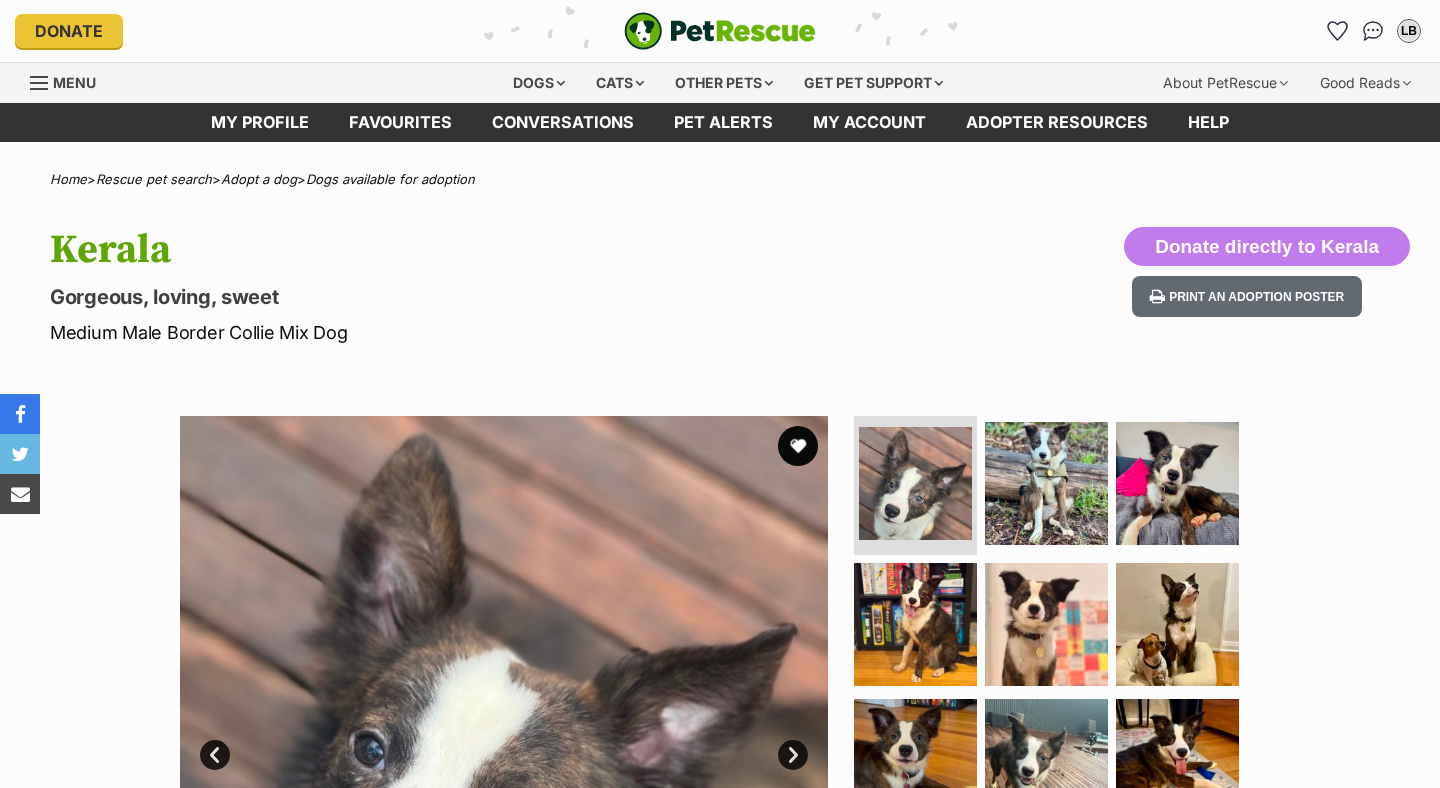 scroll, scrollTop: 0, scrollLeft: 0, axis: both 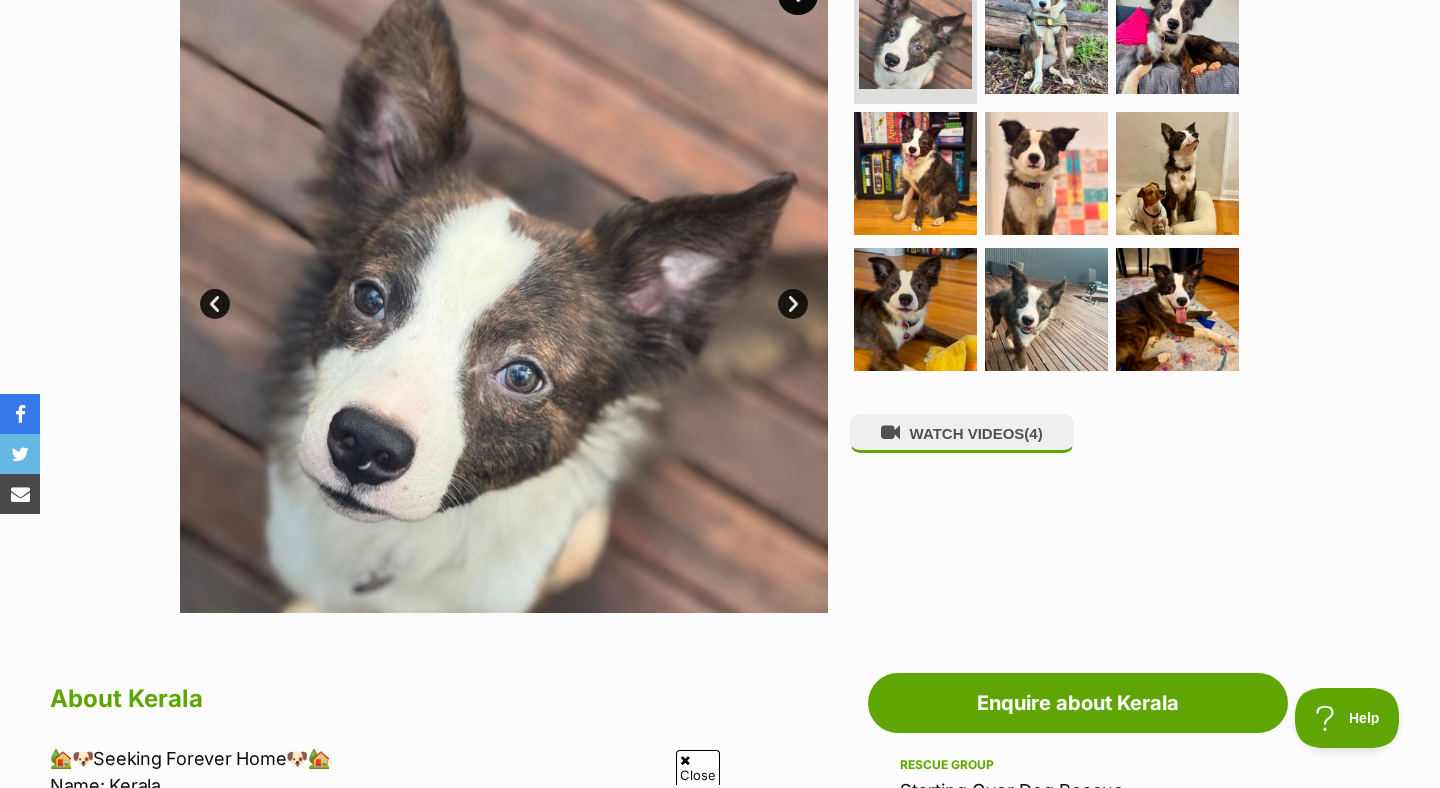 click on "Next" at bounding box center [793, 304] 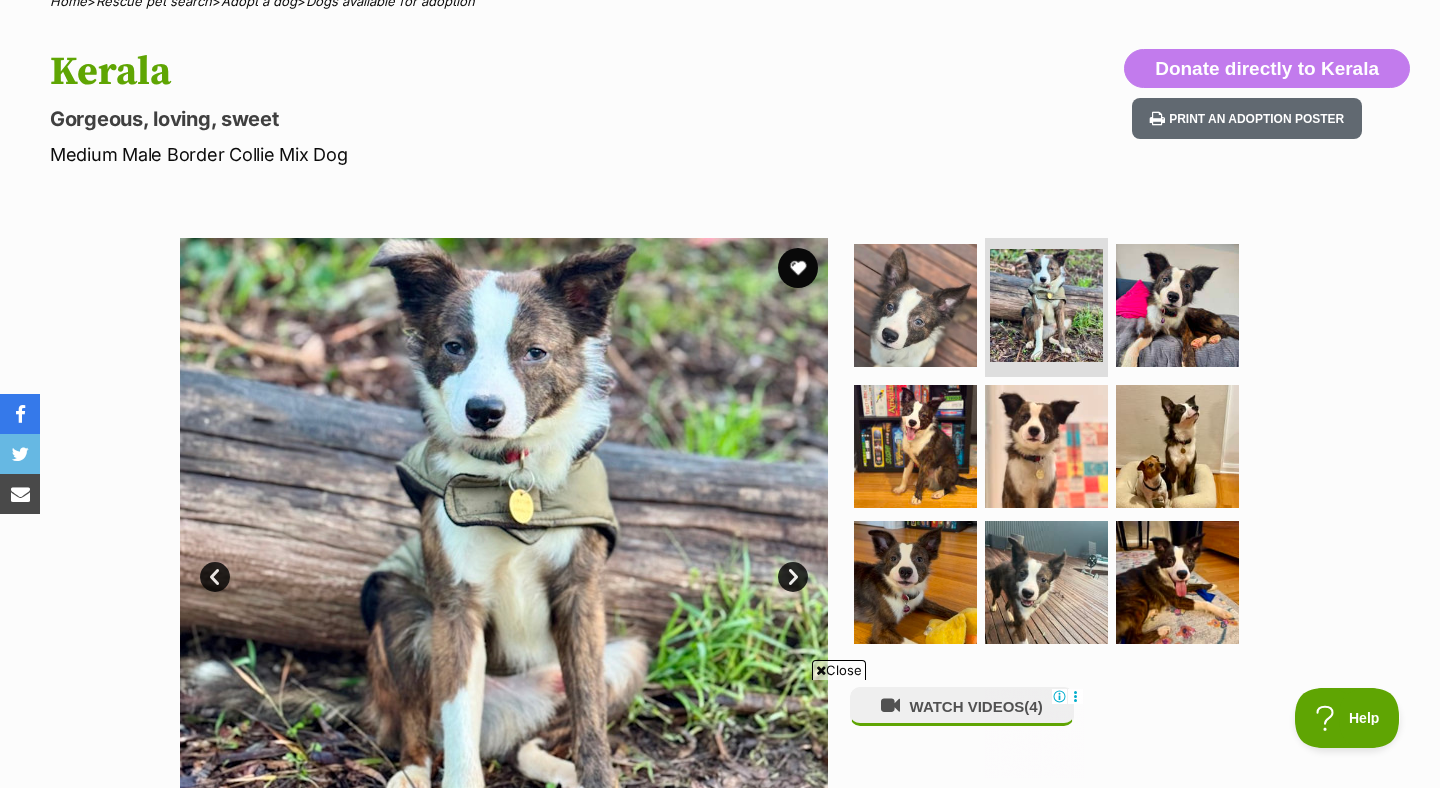 scroll, scrollTop: 180, scrollLeft: 0, axis: vertical 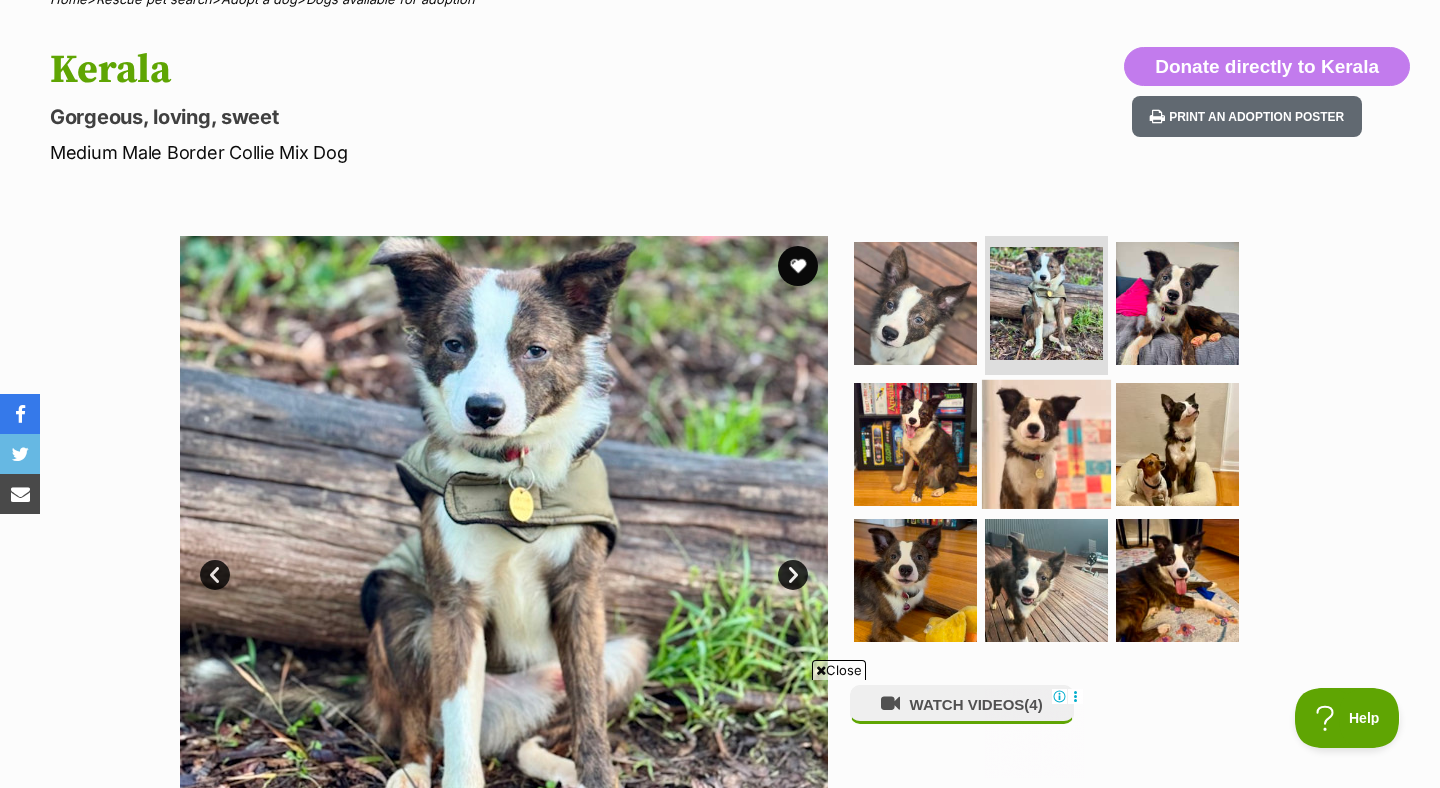 click at bounding box center (1046, 444) 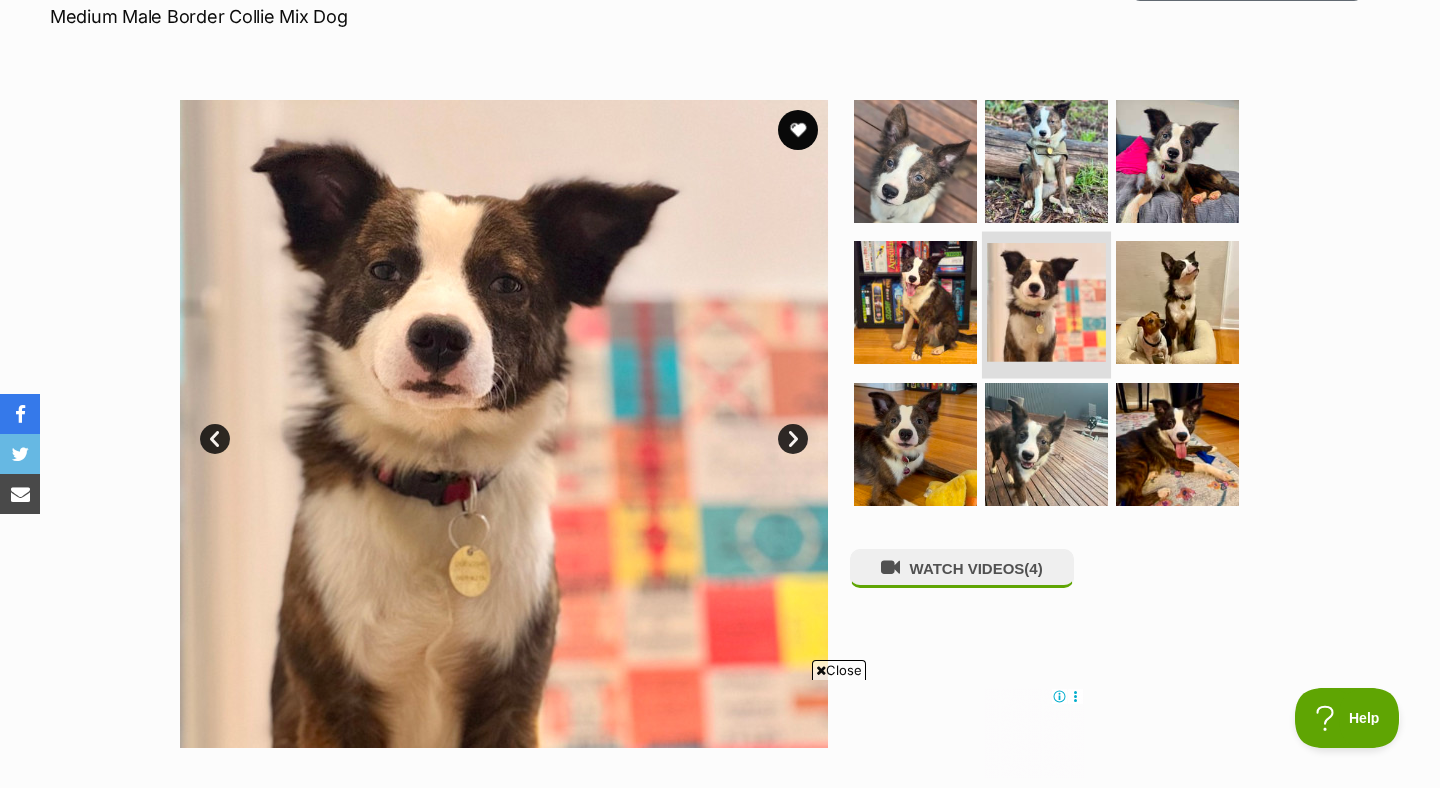 scroll, scrollTop: 351, scrollLeft: 0, axis: vertical 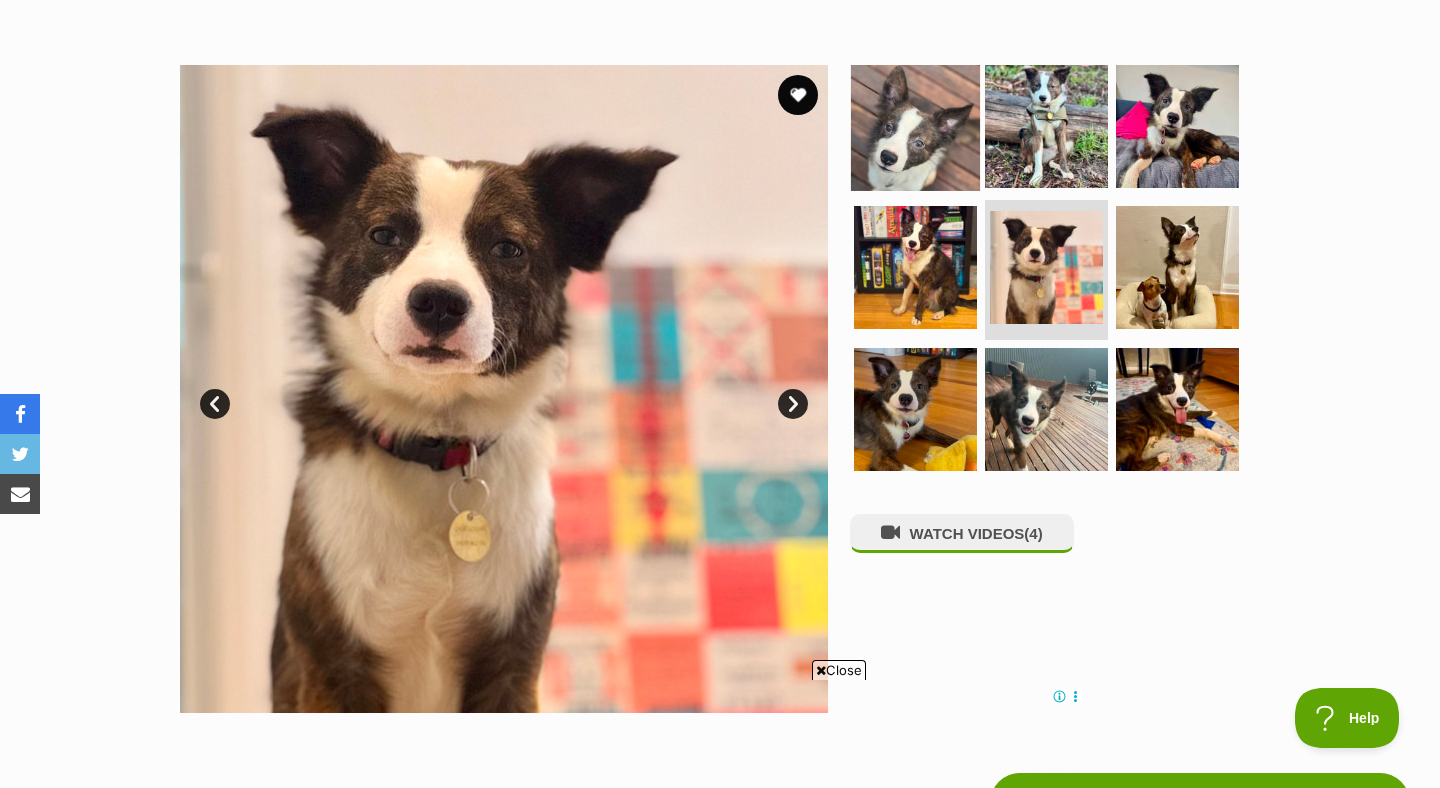 click at bounding box center (915, 125) 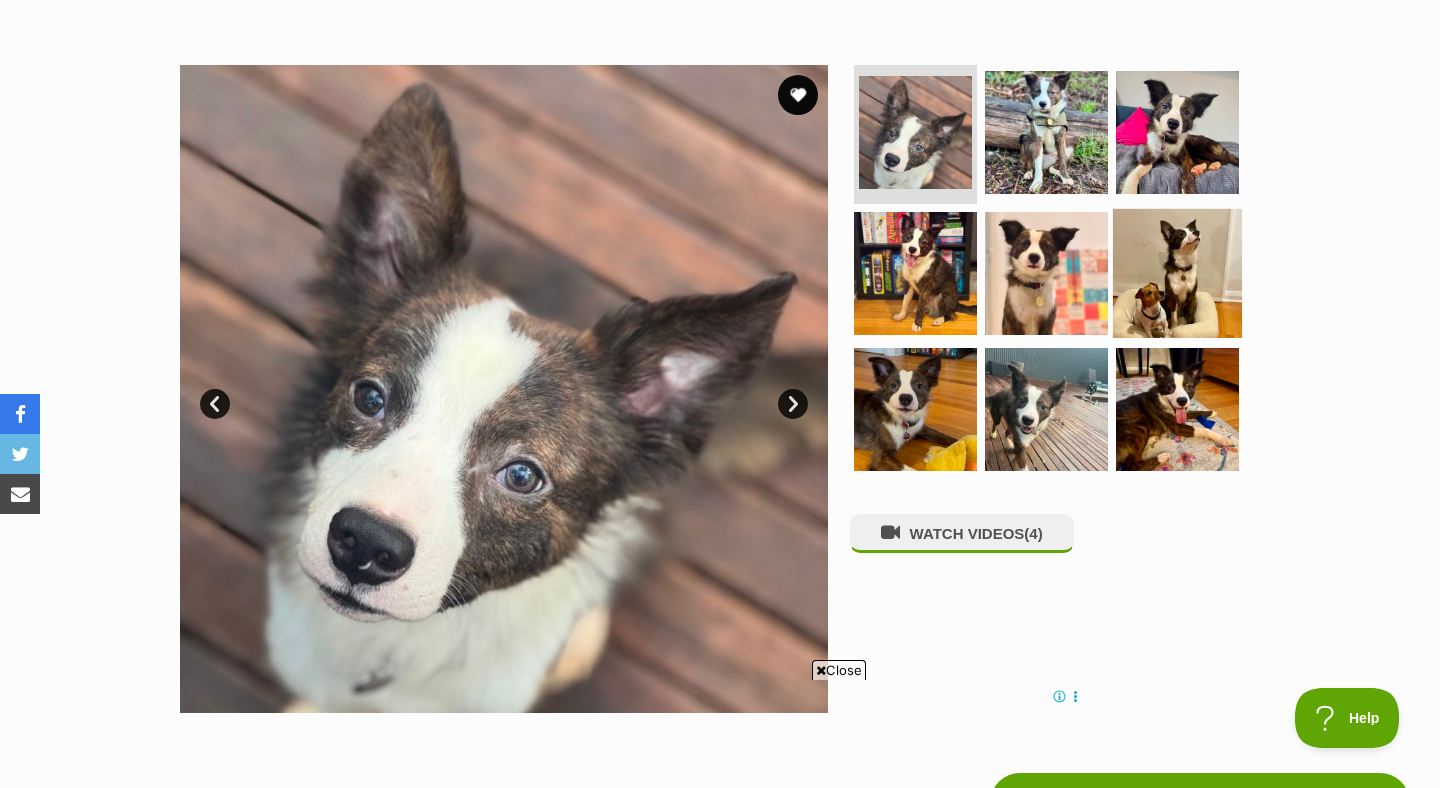 click at bounding box center [1177, 273] 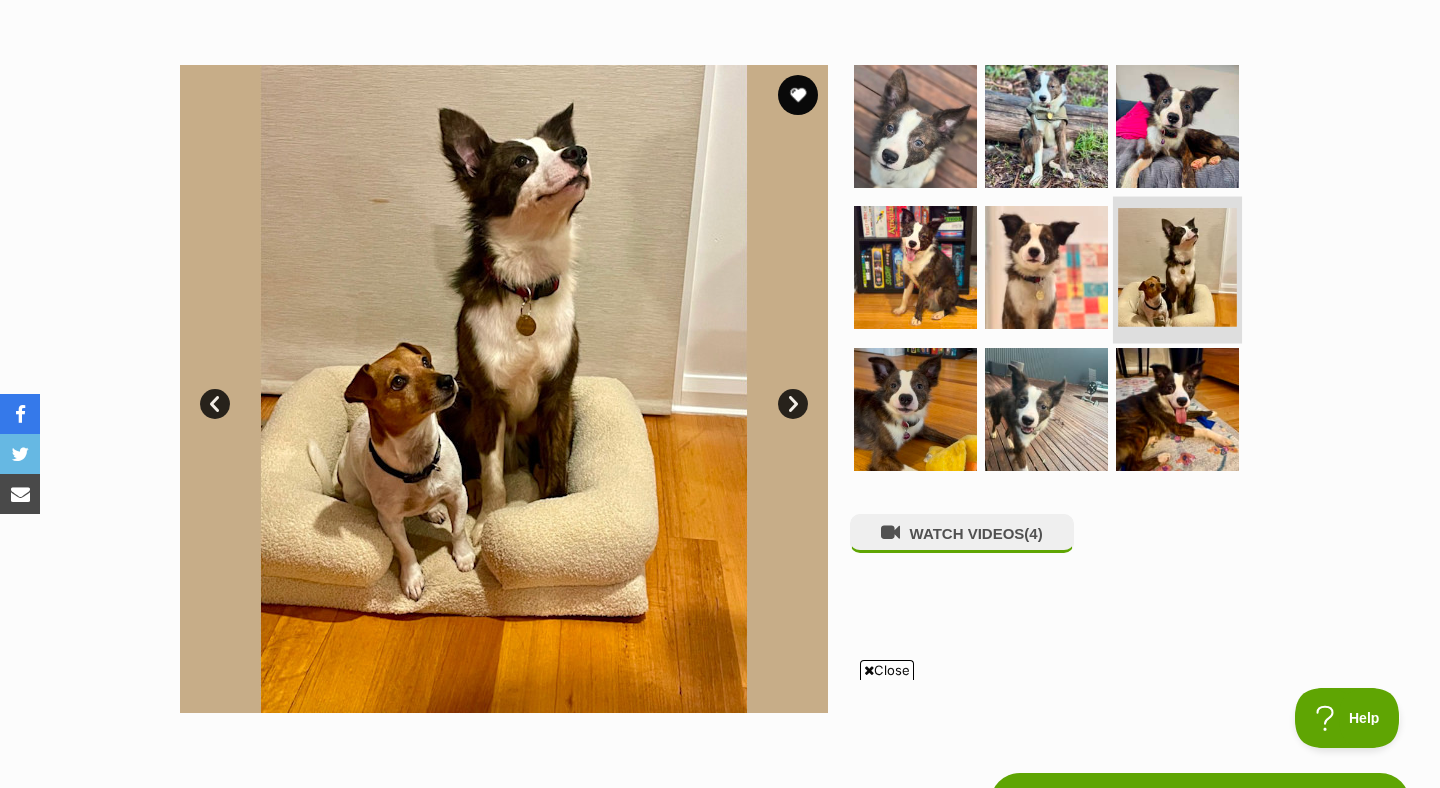 scroll, scrollTop: 494, scrollLeft: 0, axis: vertical 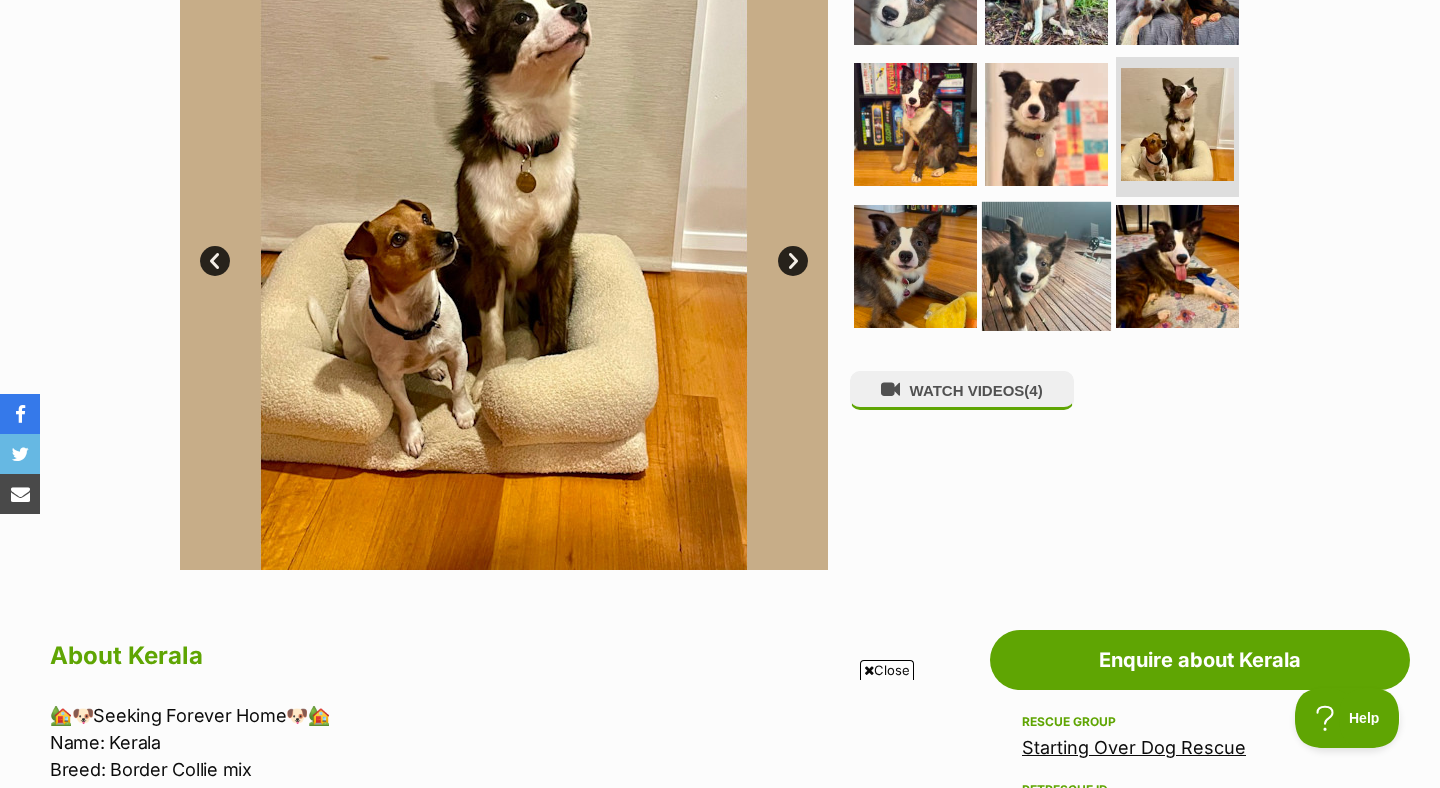 click at bounding box center [1046, 266] 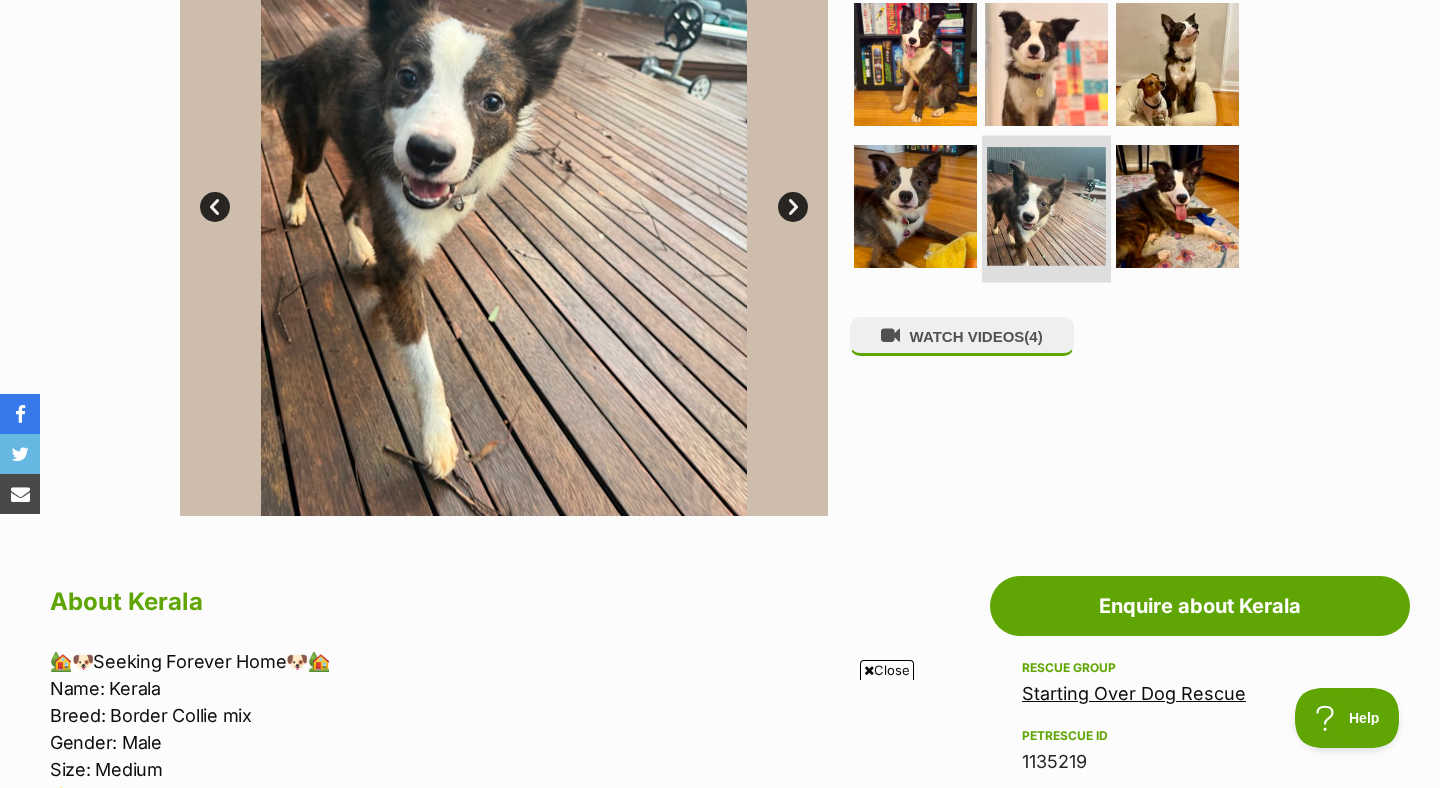 scroll, scrollTop: 521, scrollLeft: 0, axis: vertical 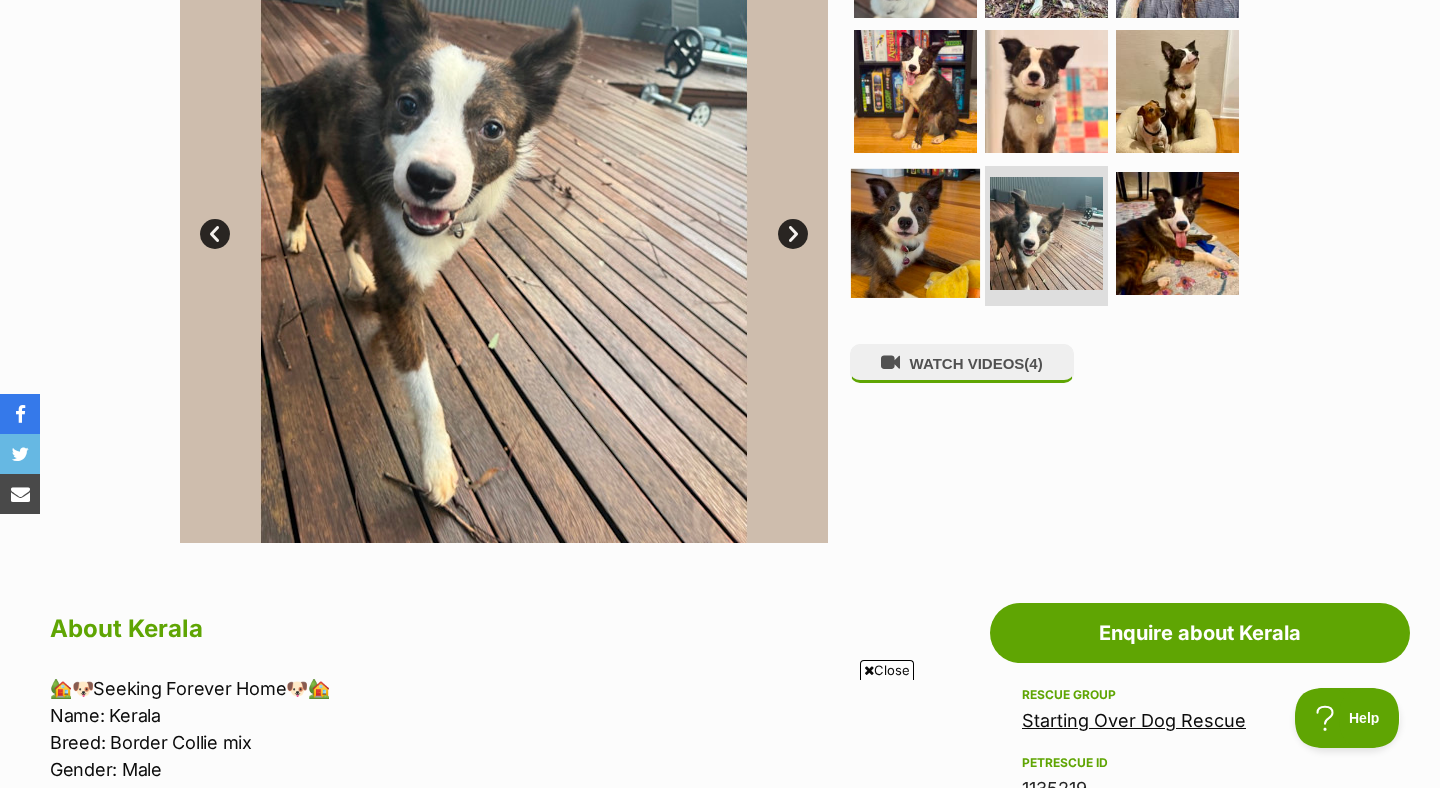 click at bounding box center (915, 233) 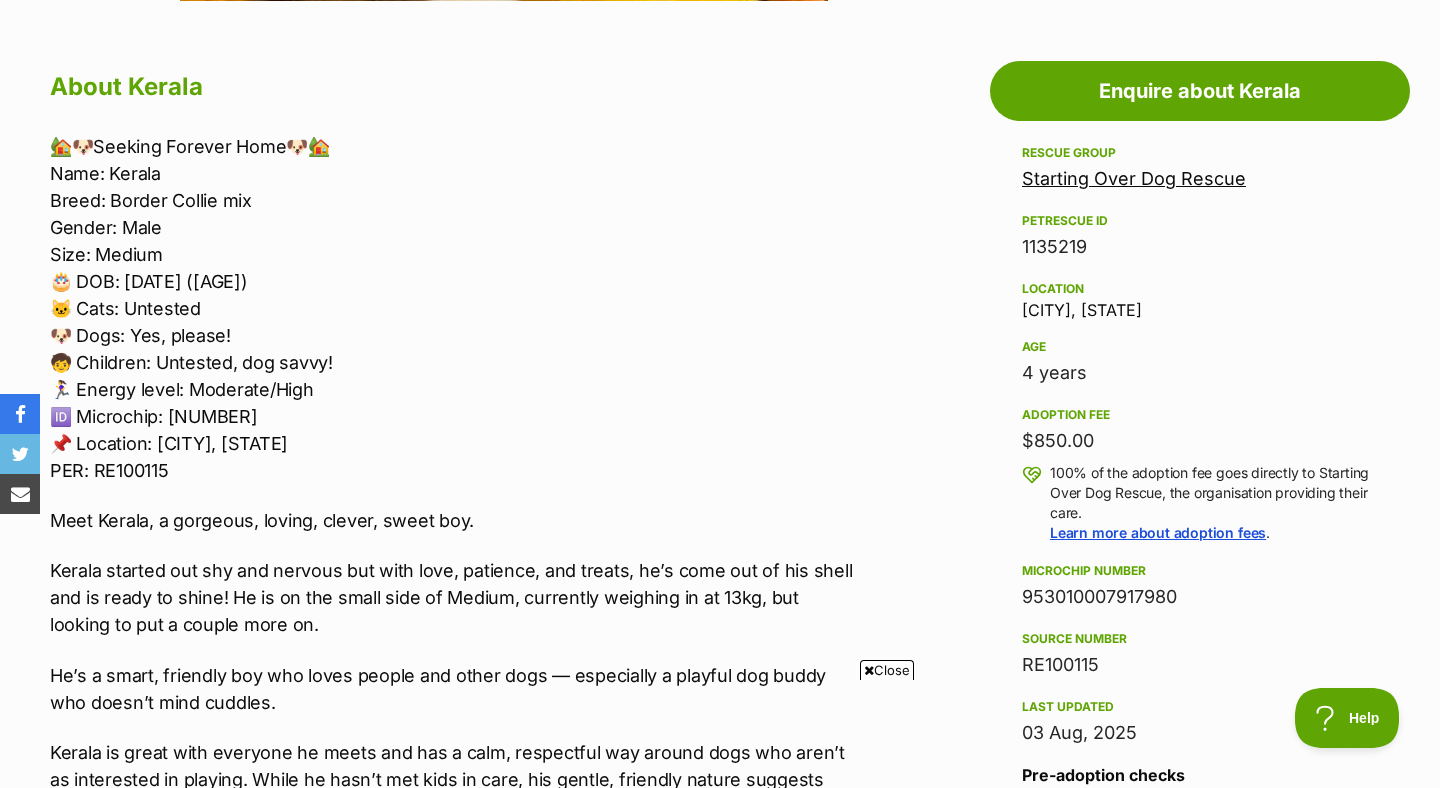 scroll, scrollTop: 0, scrollLeft: 0, axis: both 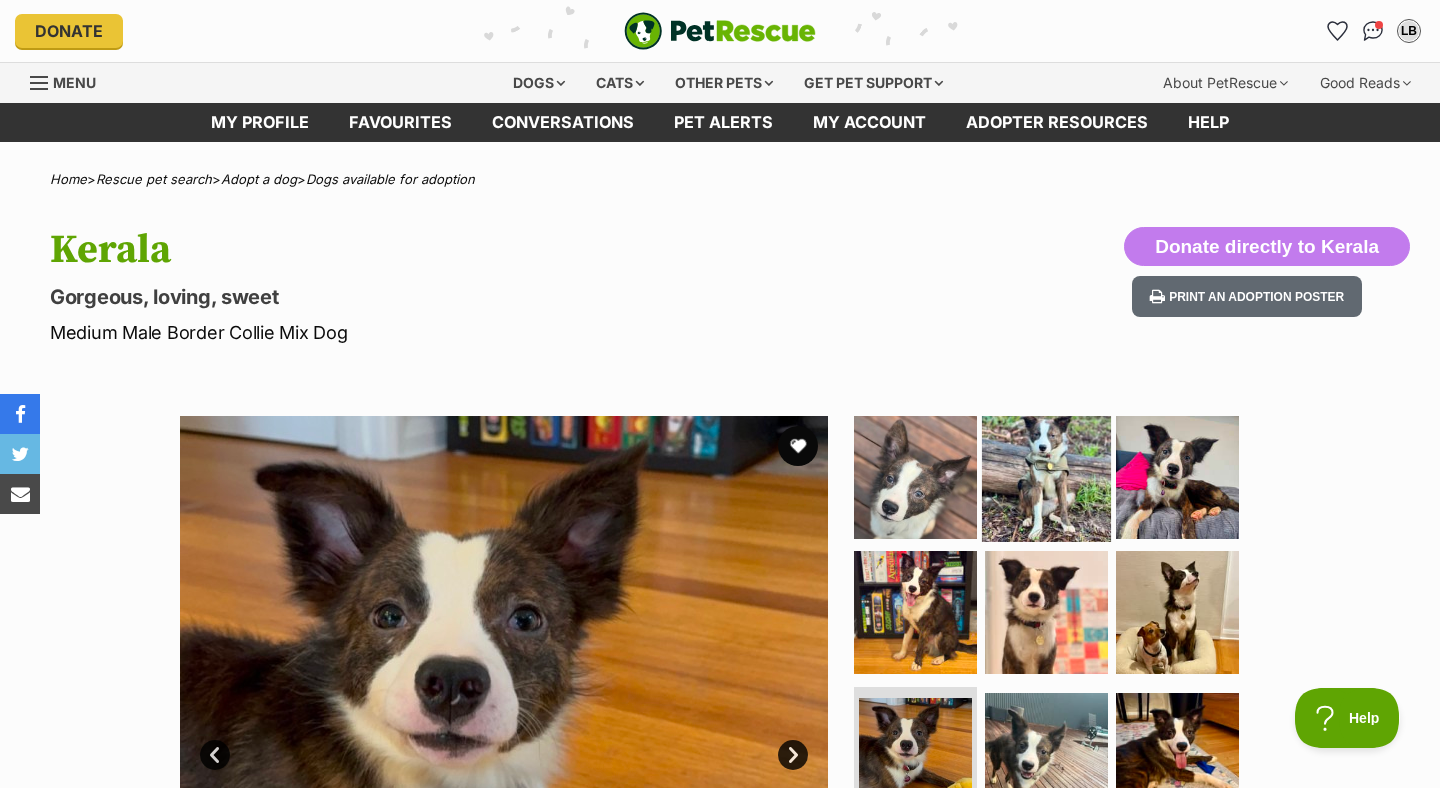 click at bounding box center (1046, 476) 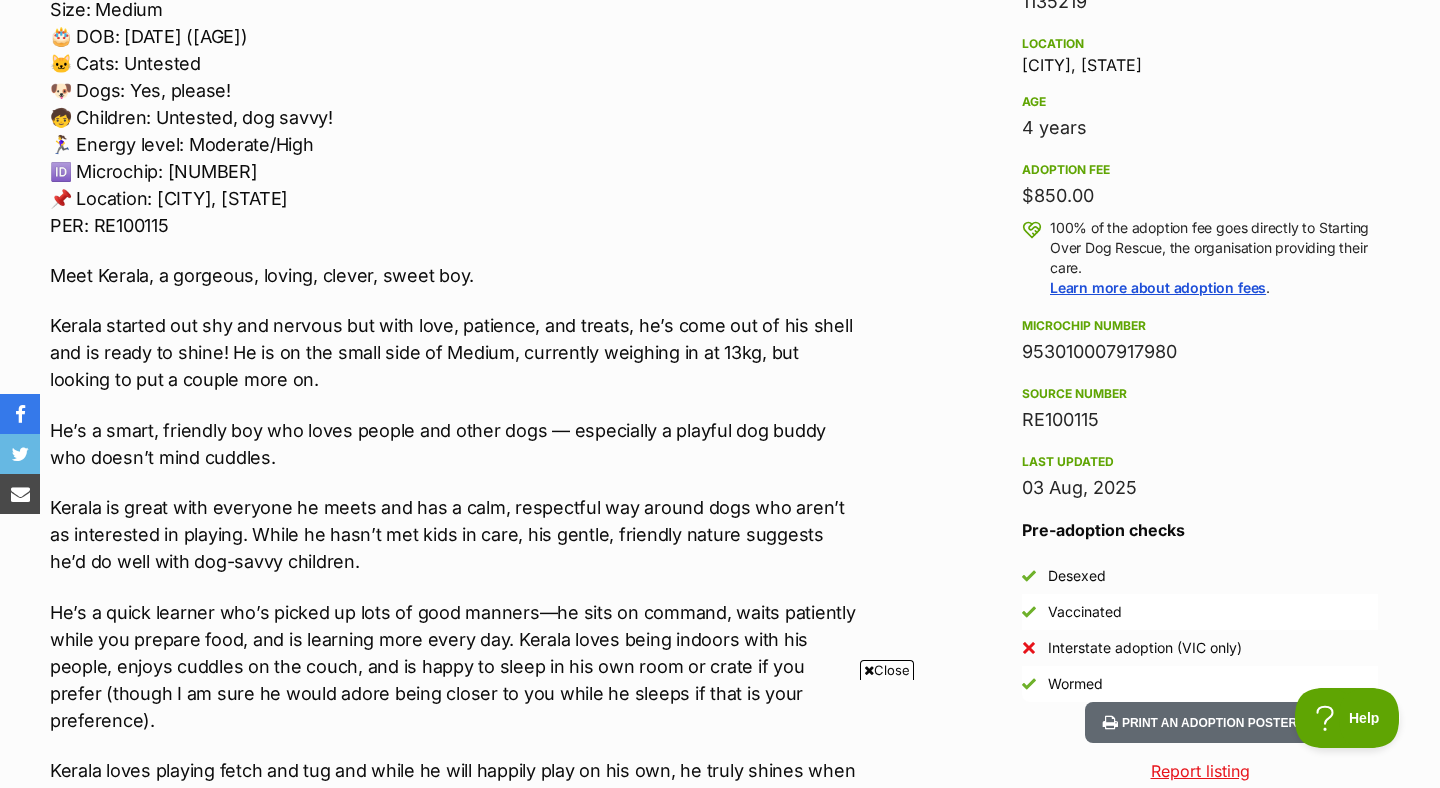 scroll, scrollTop: 1302, scrollLeft: 0, axis: vertical 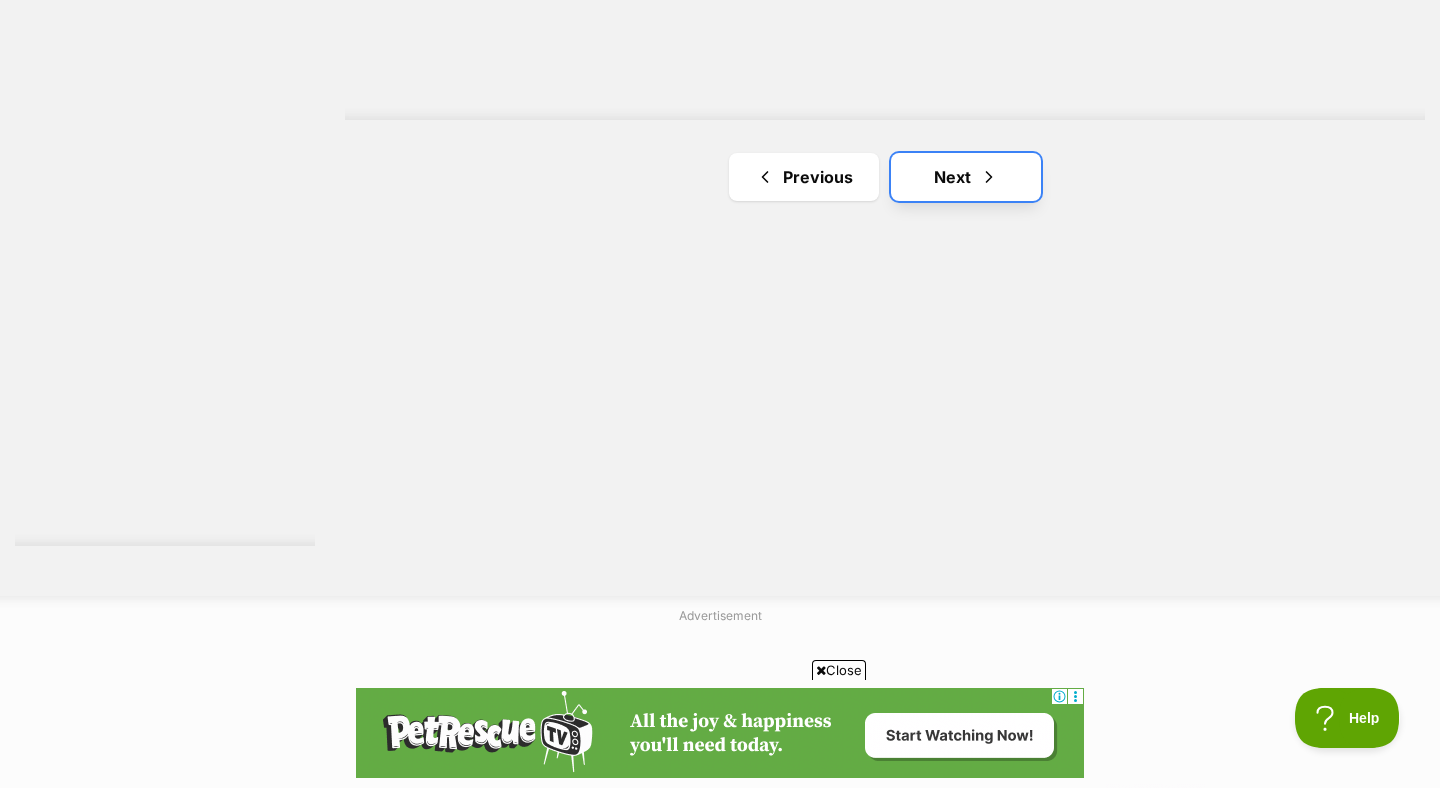 click at bounding box center [989, 177] 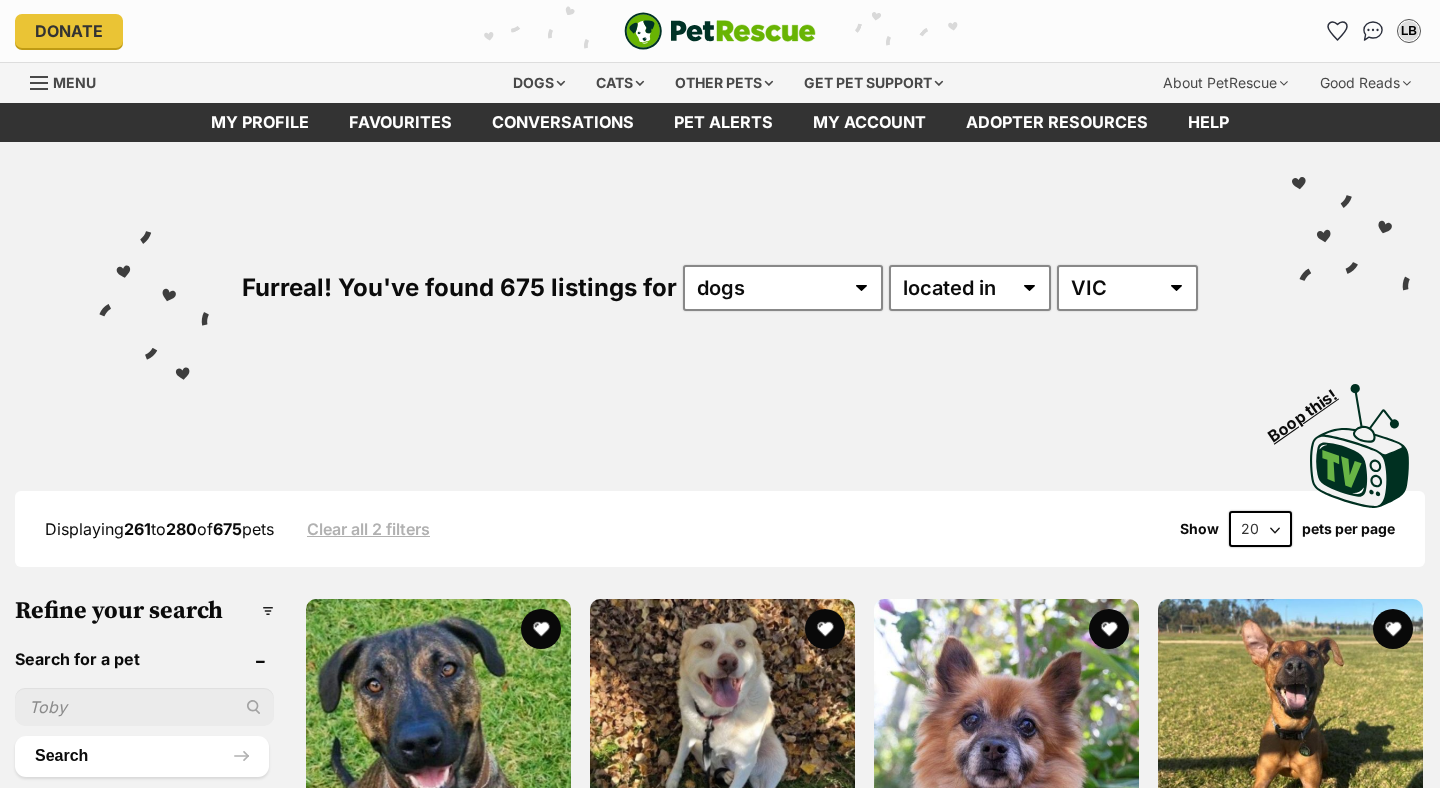 scroll, scrollTop: 0, scrollLeft: 0, axis: both 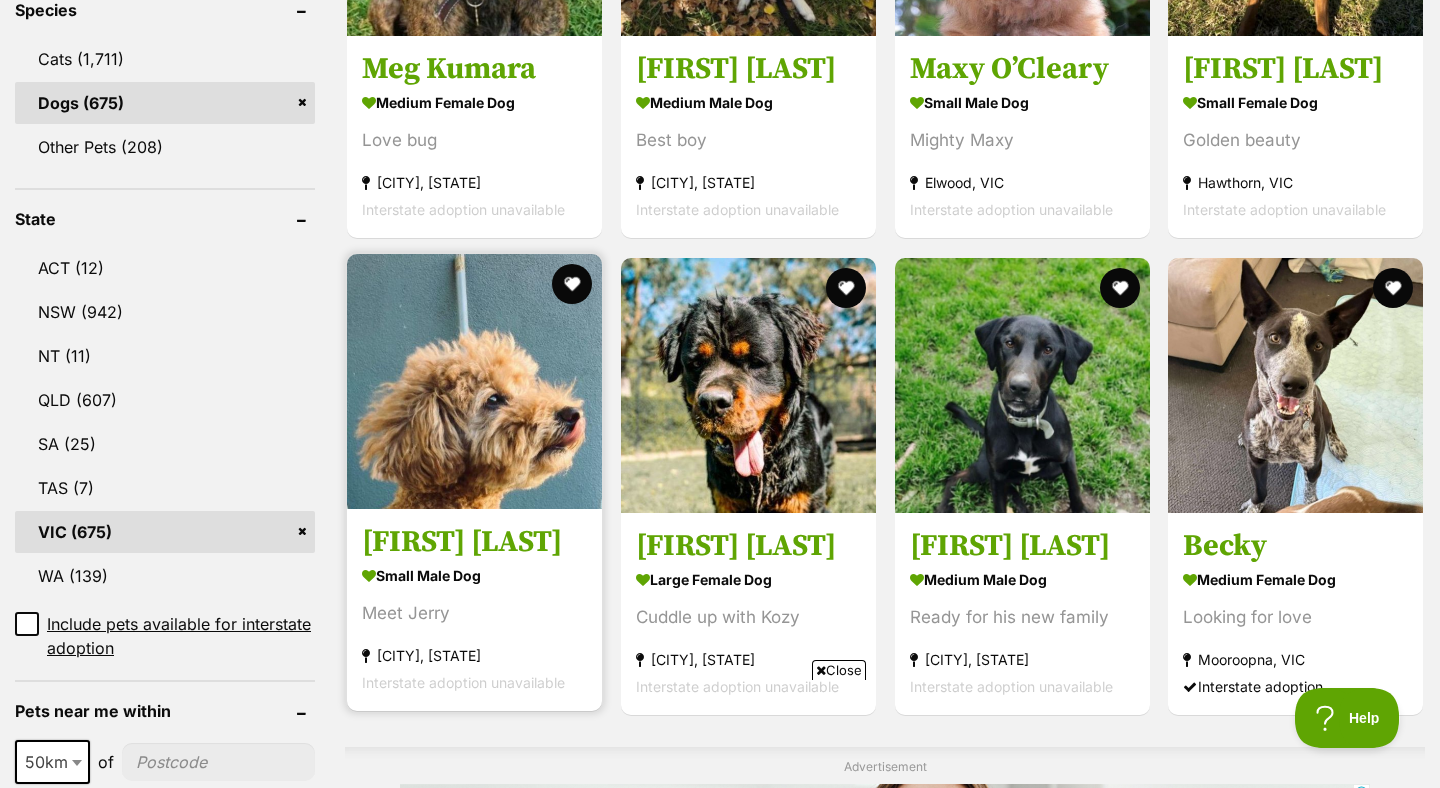 click on "Meet Jerry" at bounding box center (474, 613) 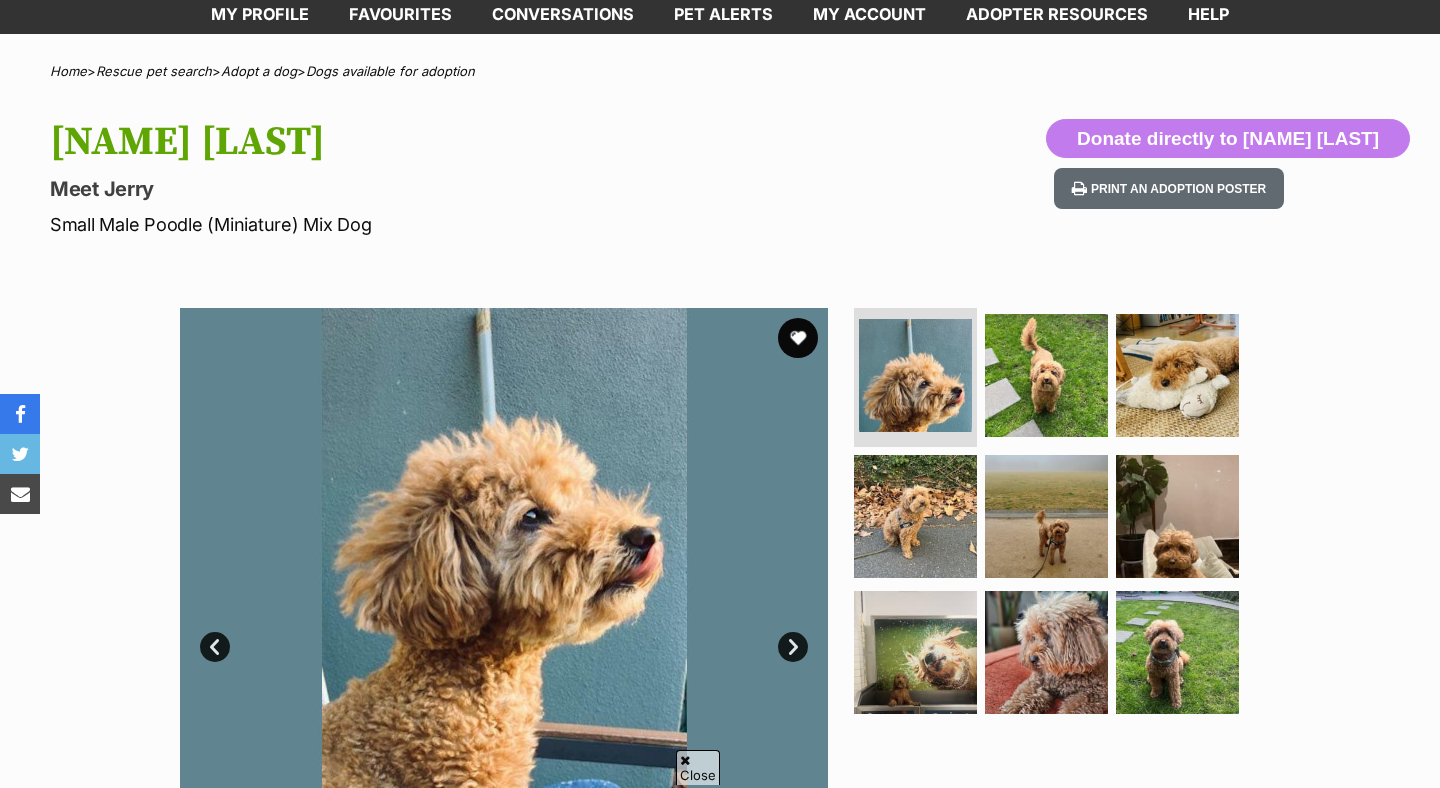 scroll, scrollTop: 627, scrollLeft: 0, axis: vertical 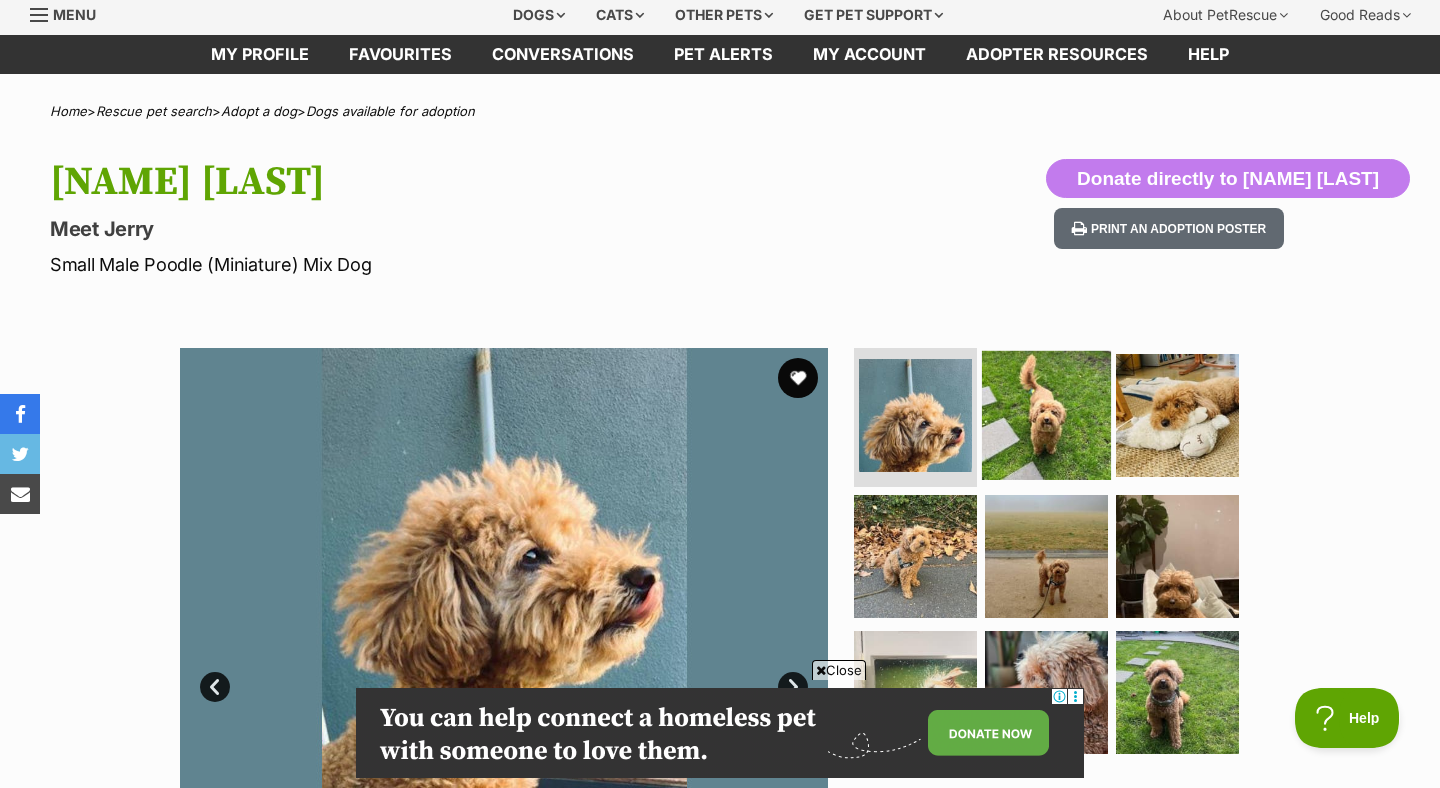 click at bounding box center (1046, 414) 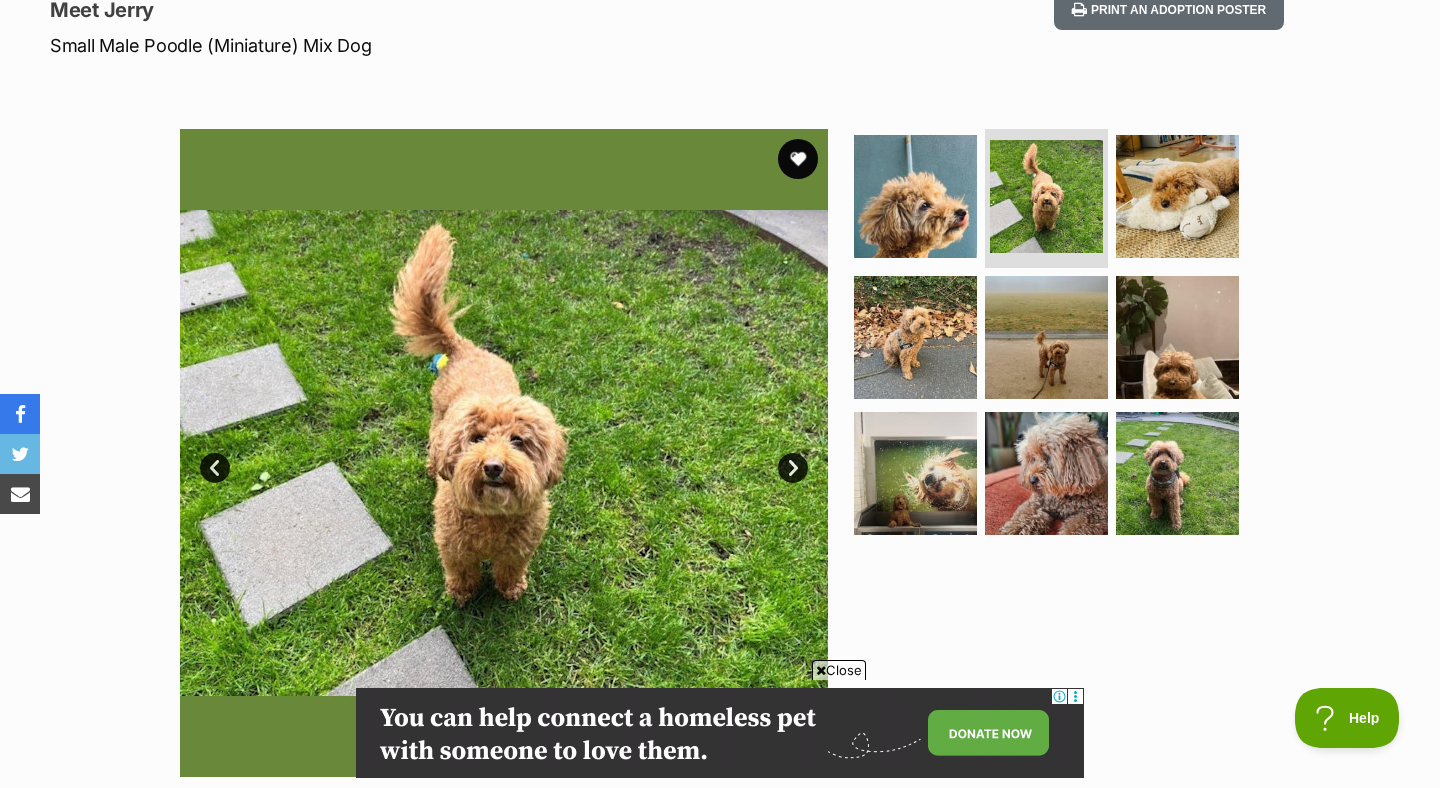 scroll, scrollTop: 507, scrollLeft: 0, axis: vertical 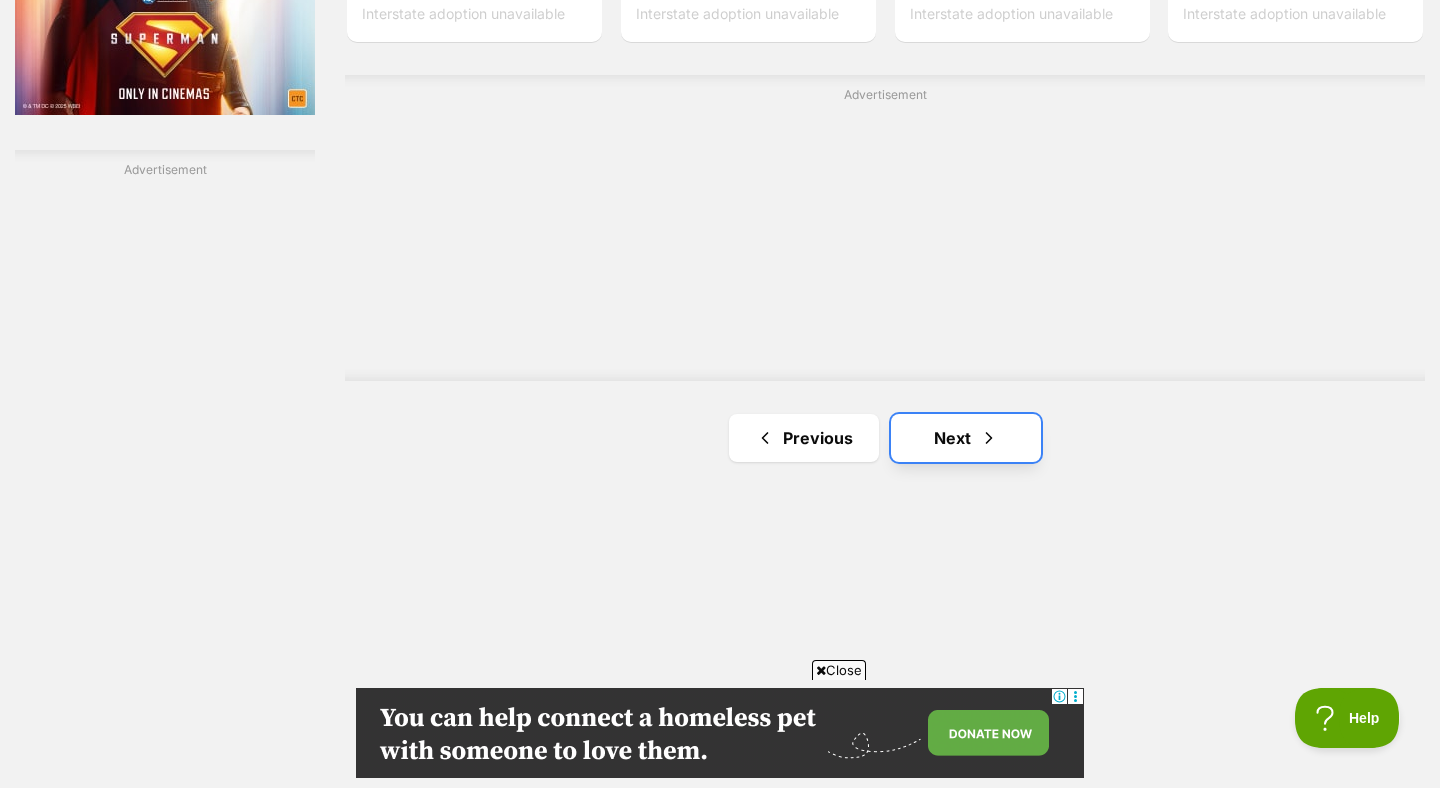 click on "Next" at bounding box center (966, 438) 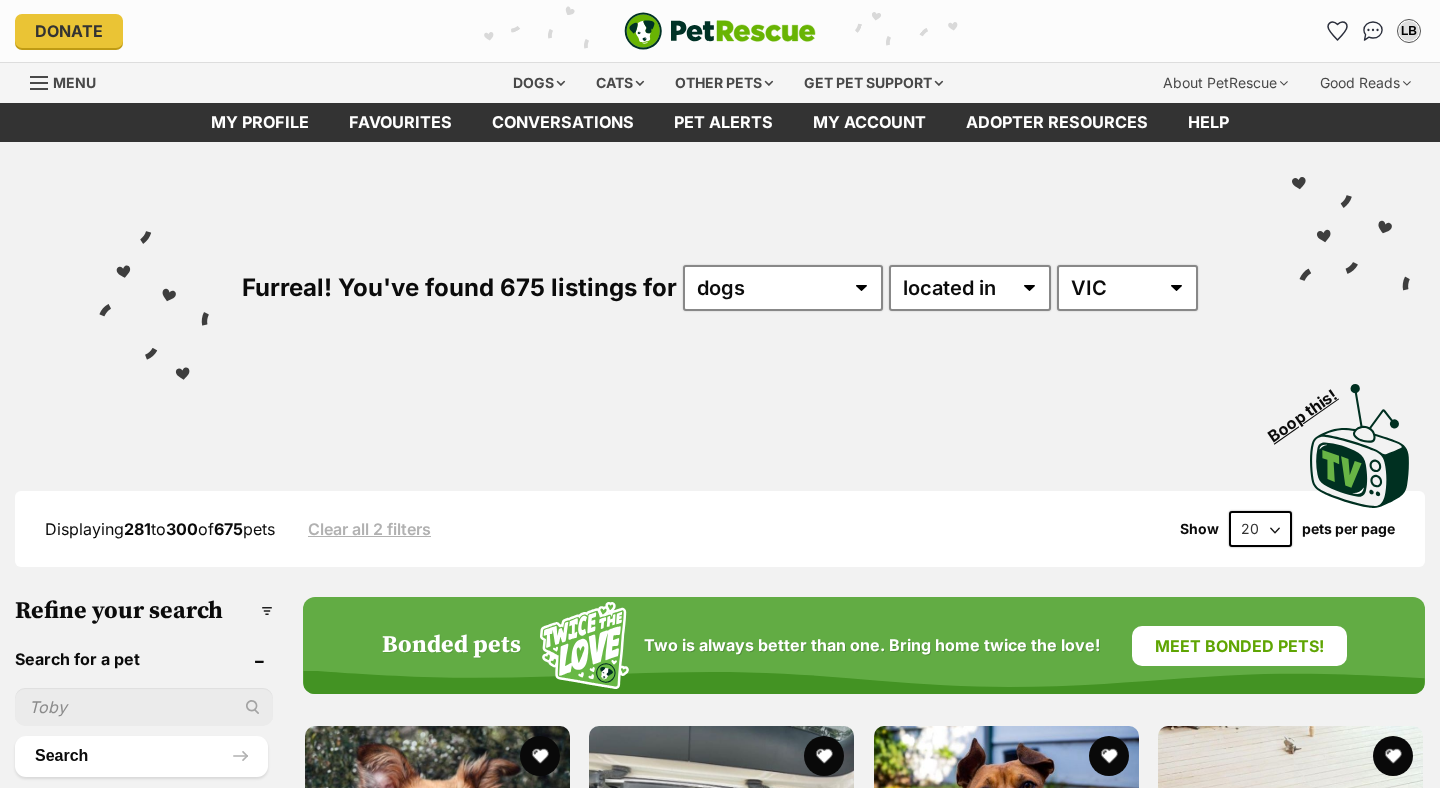 scroll, scrollTop: 0, scrollLeft: 0, axis: both 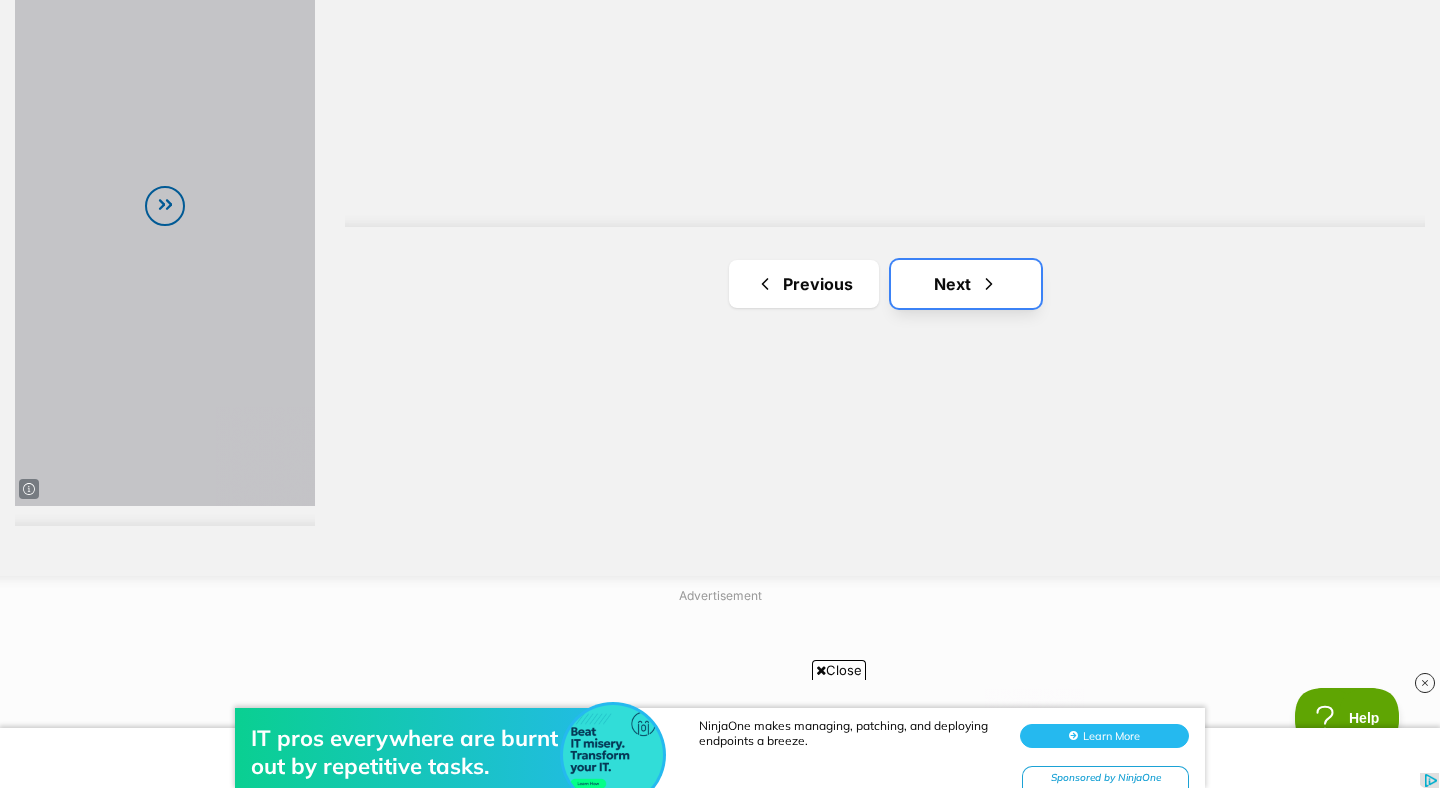click on "Next" at bounding box center (966, 284) 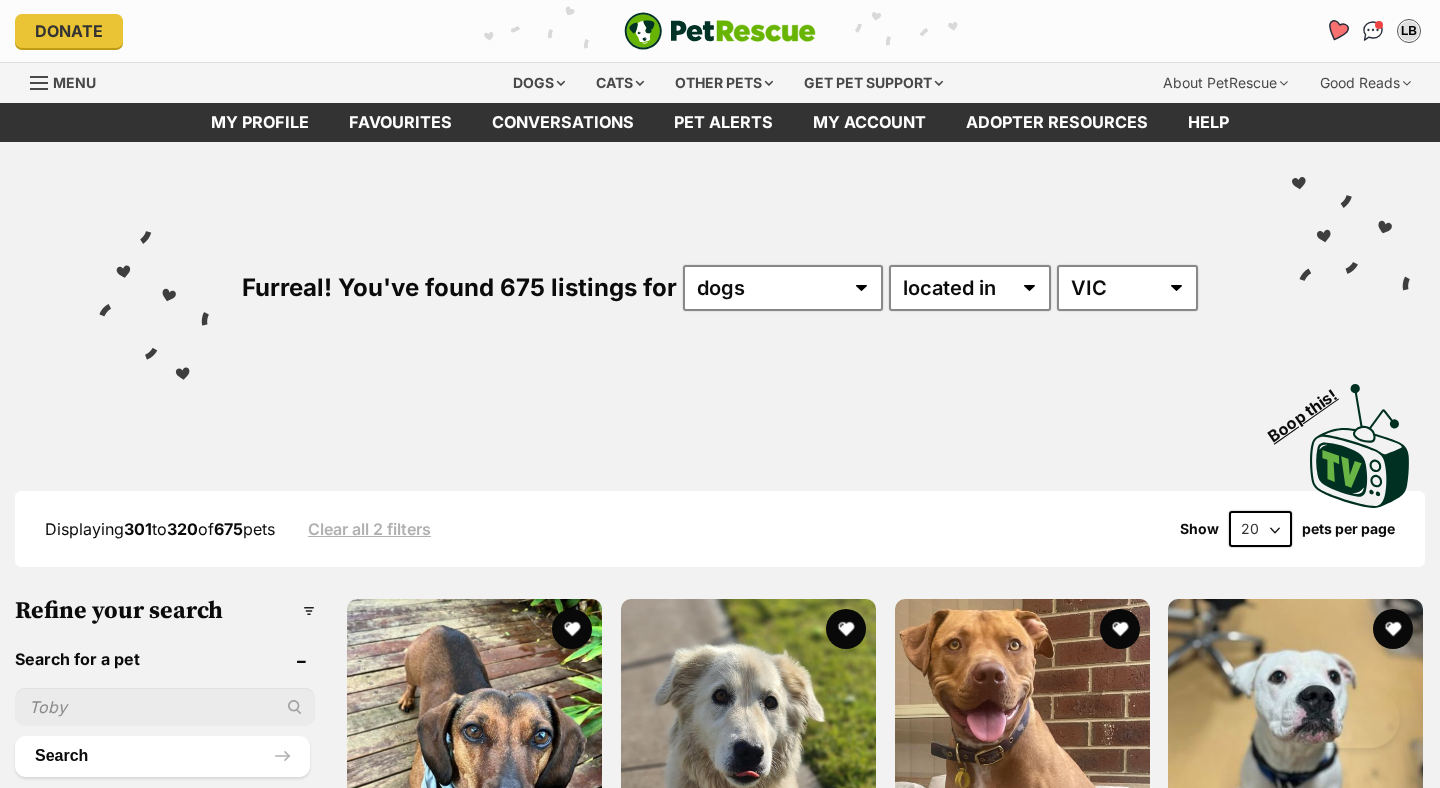 scroll, scrollTop: 0, scrollLeft: 0, axis: both 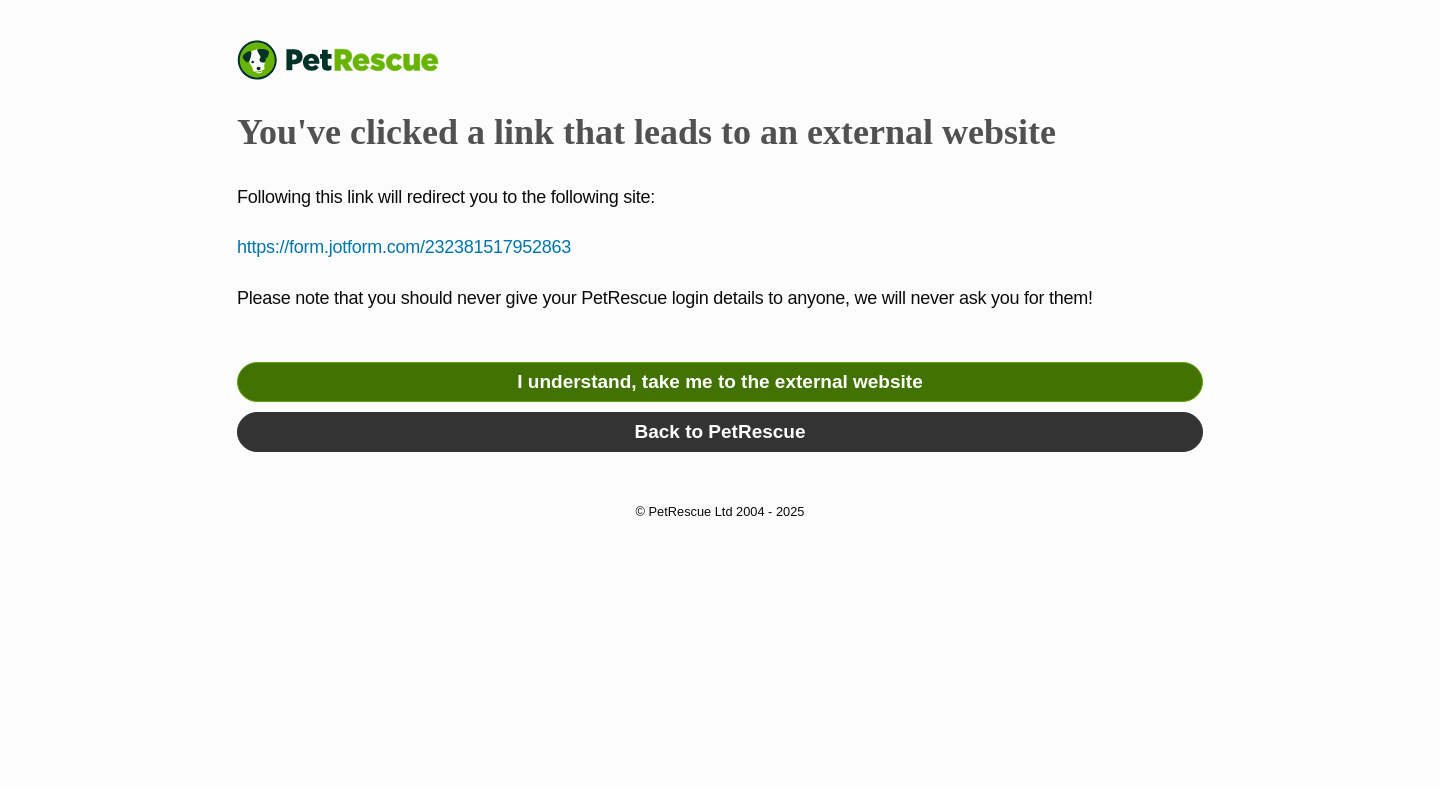 click on "I understand, take me to the external website" at bounding box center (720, 382) 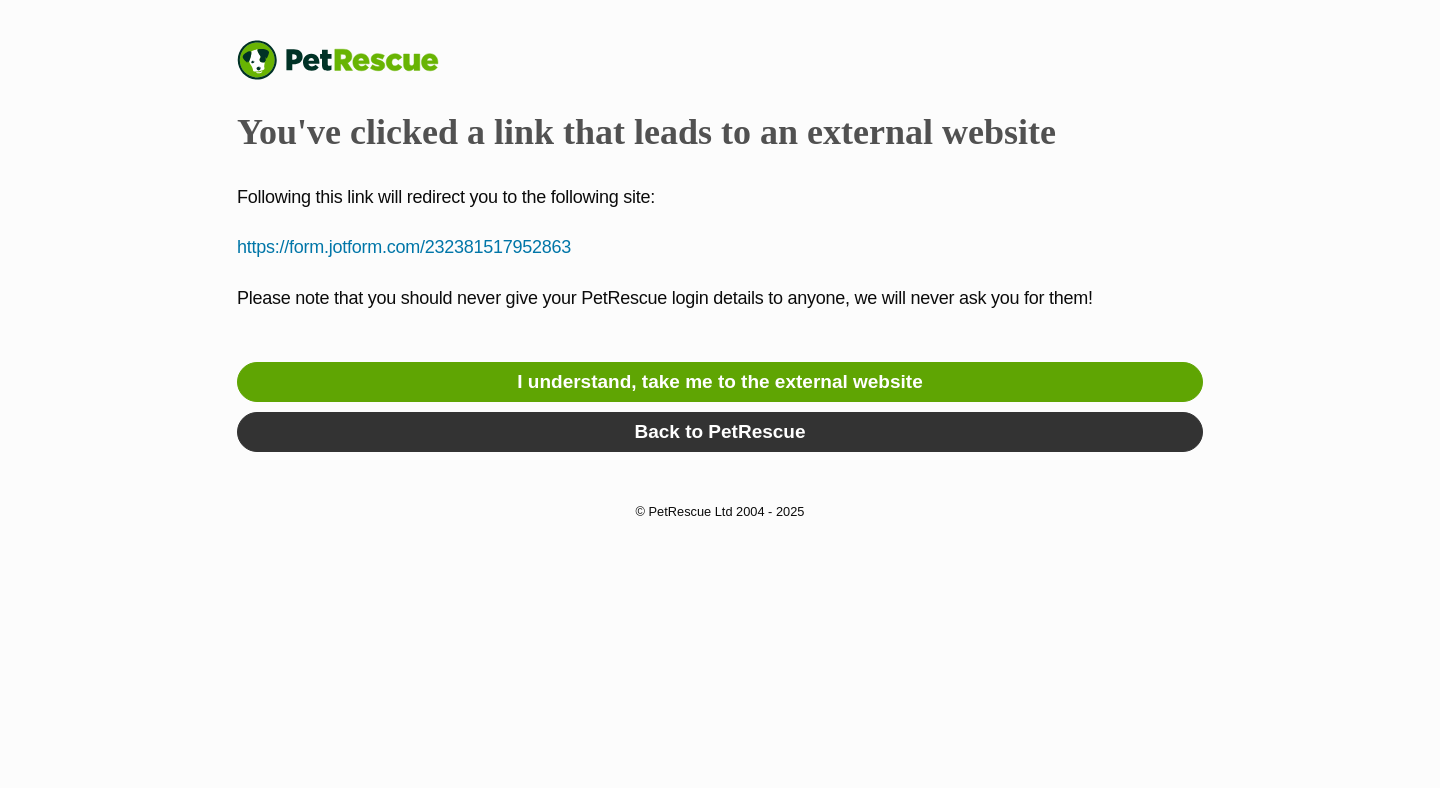 scroll, scrollTop: 0, scrollLeft: 0, axis: both 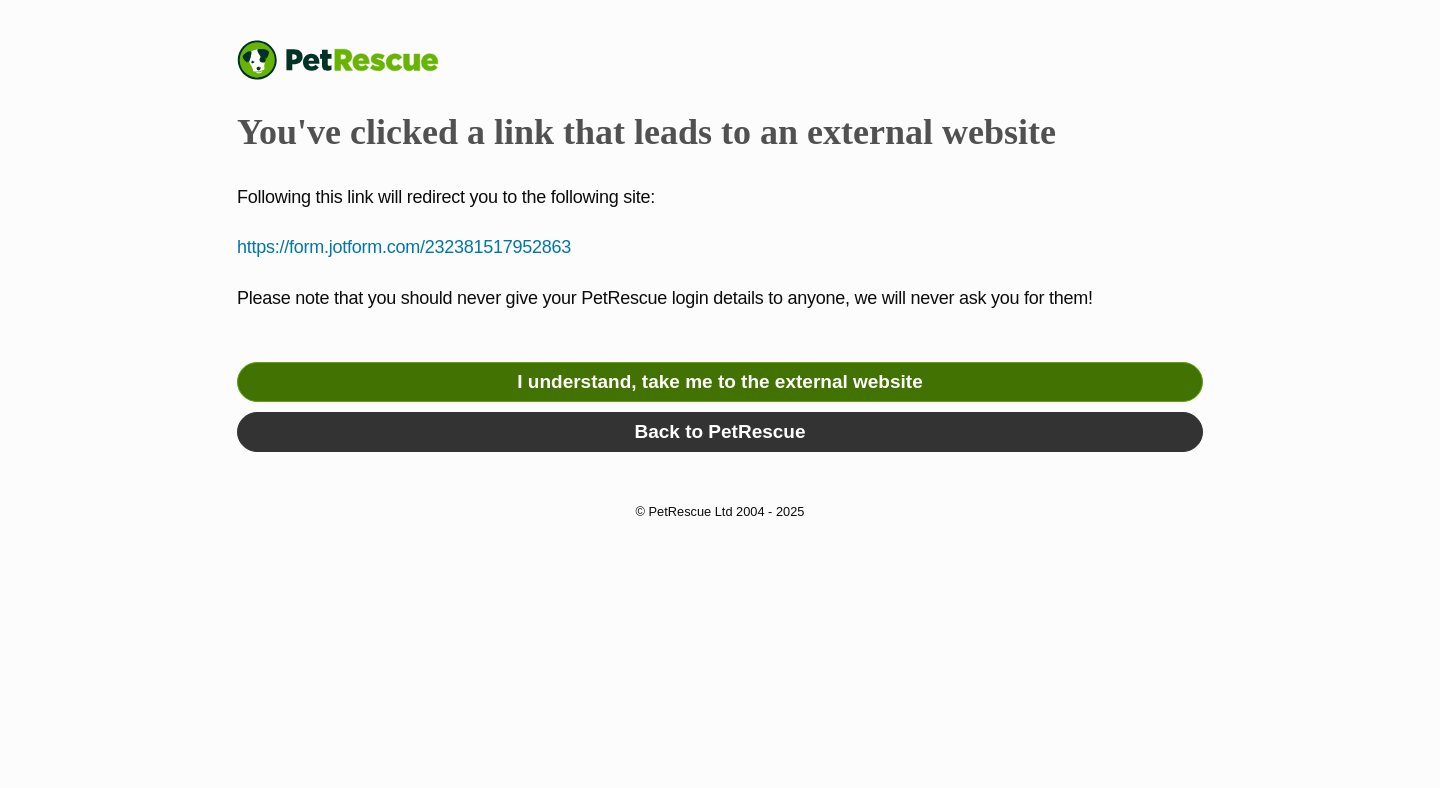 click on "I understand, take me to the external website" at bounding box center [720, 382] 